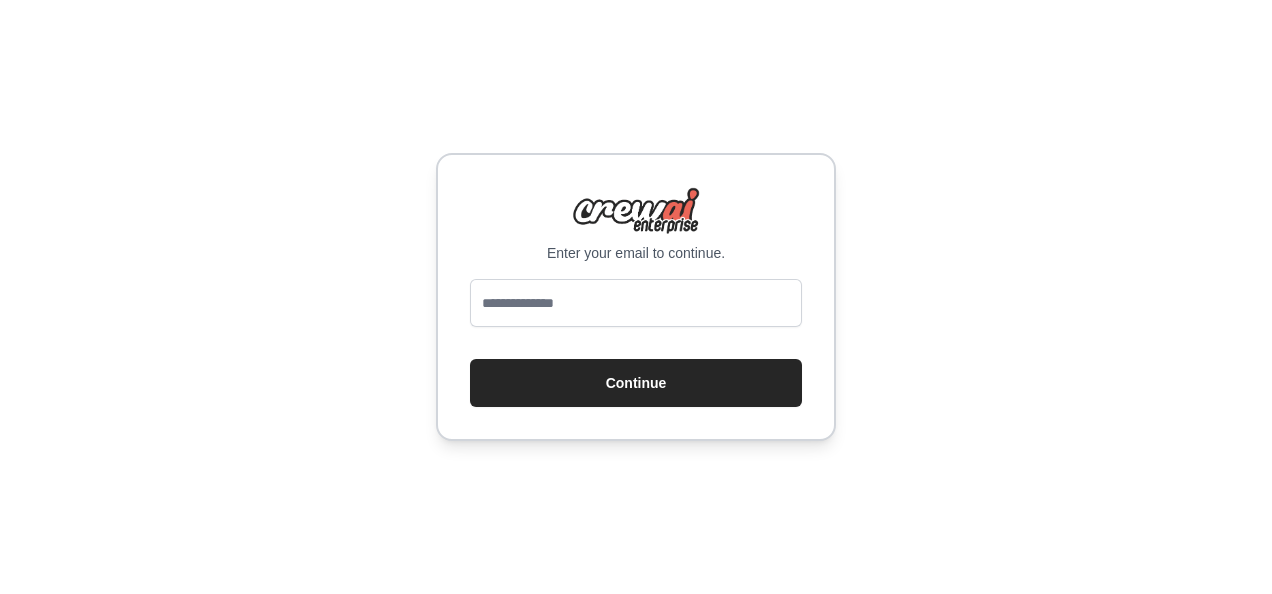 scroll, scrollTop: 0, scrollLeft: 0, axis: both 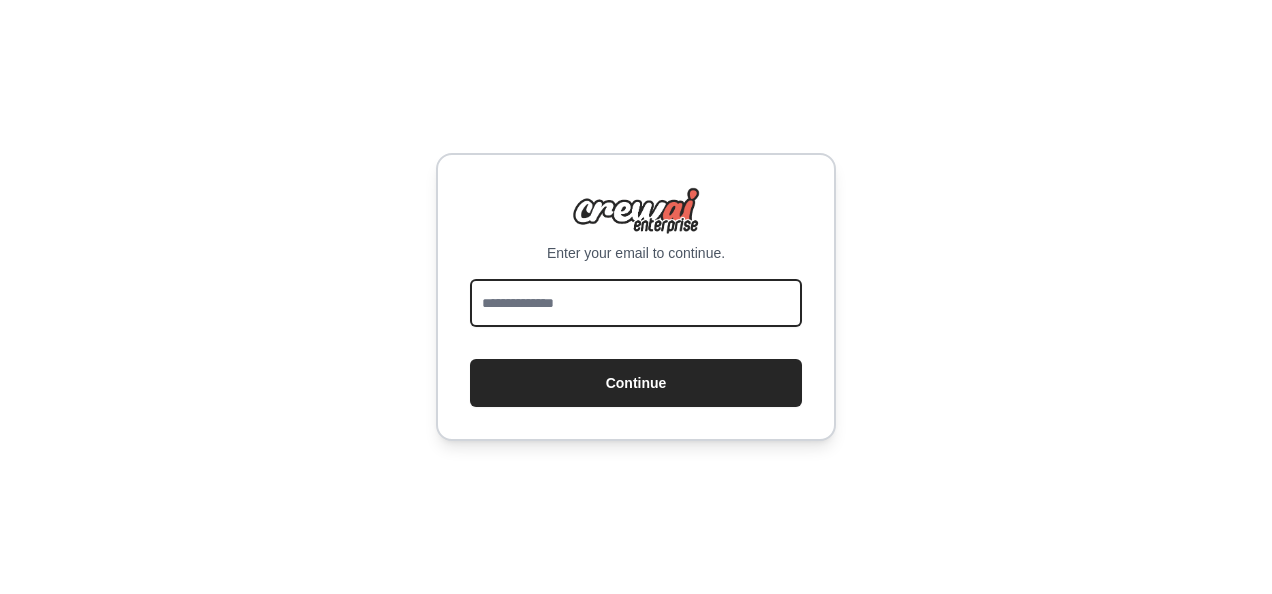 click at bounding box center [636, 303] 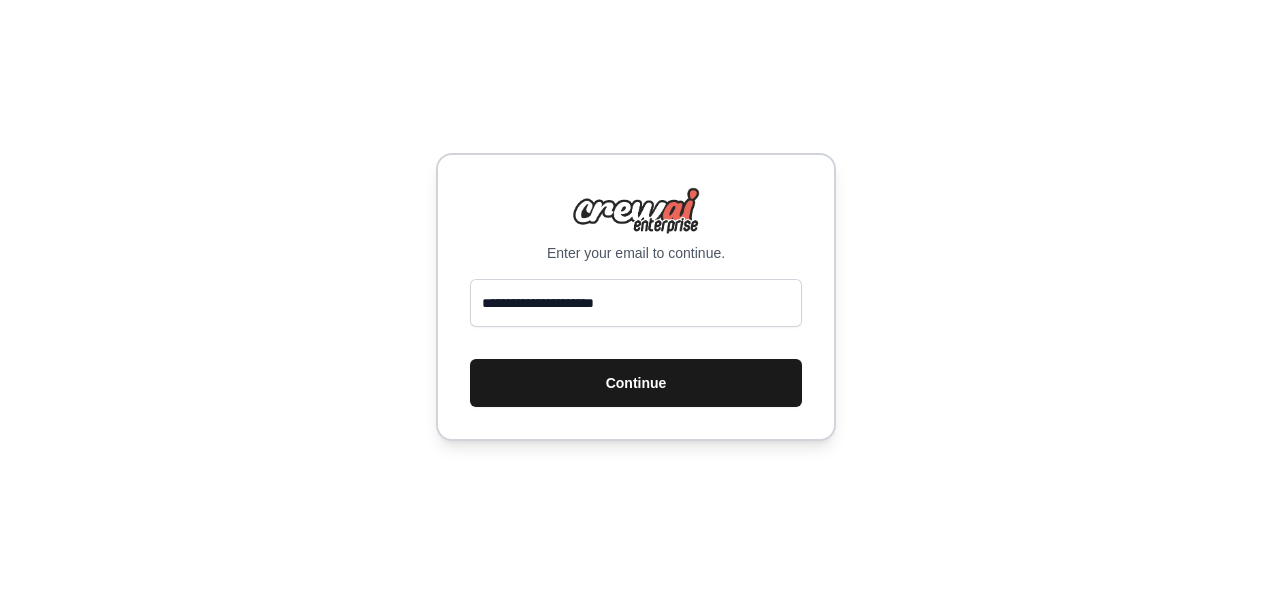 click on "Continue" at bounding box center [636, 383] 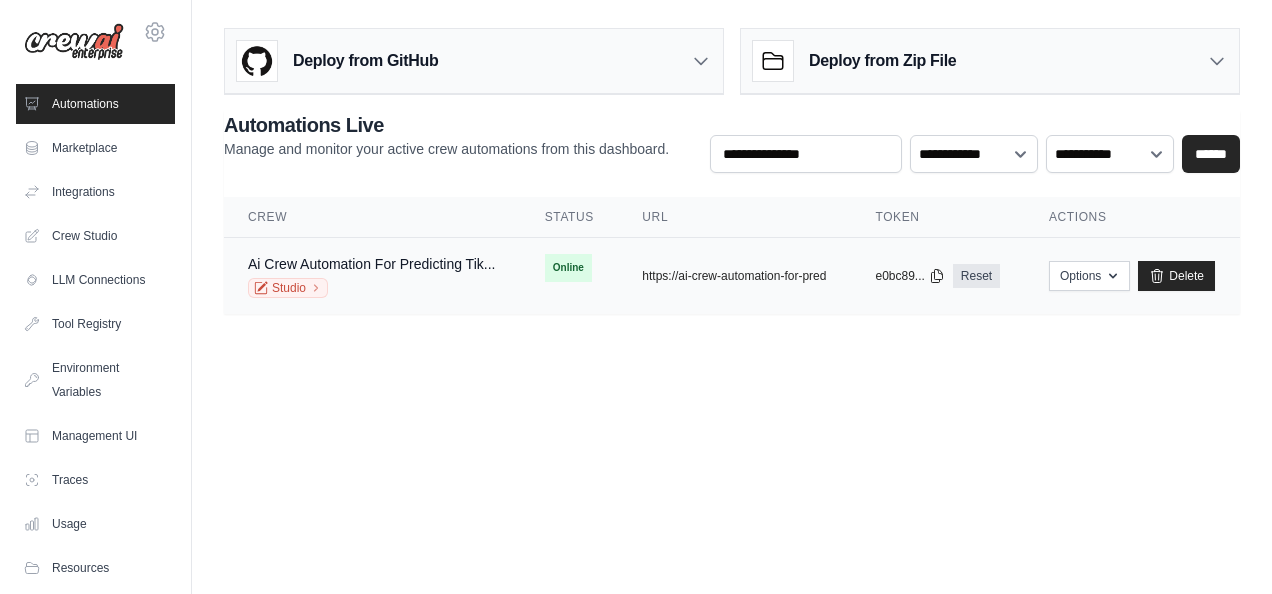 scroll, scrollTop: 0, scrollLeft: 0, axis: both 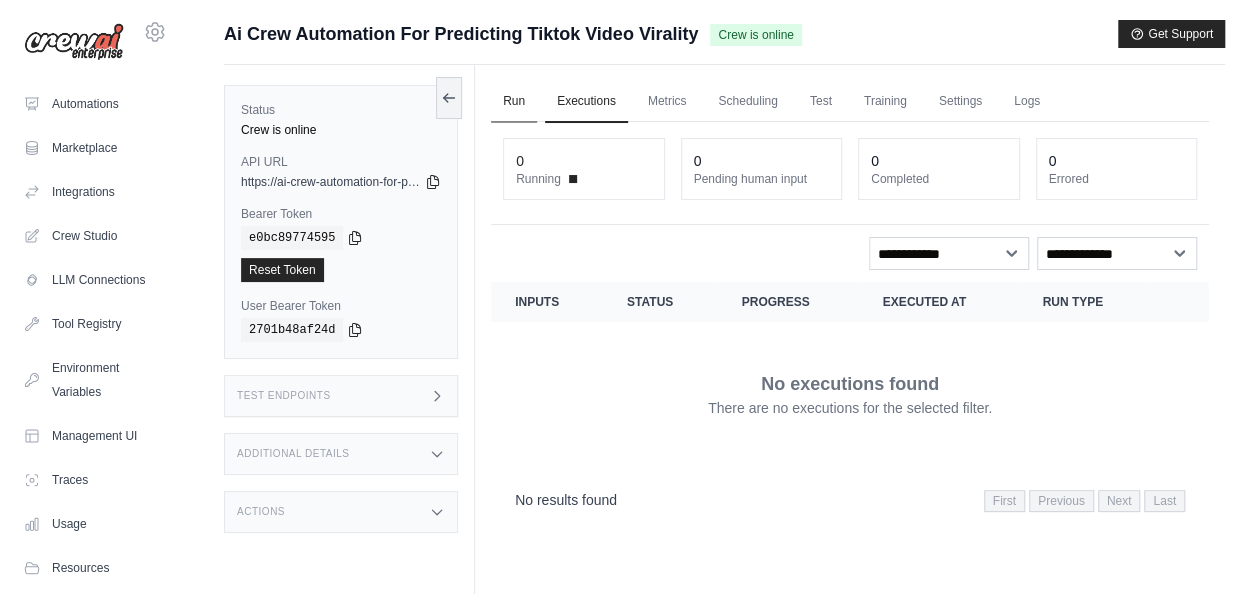 click on "Run" at bounding box center [514, 102] 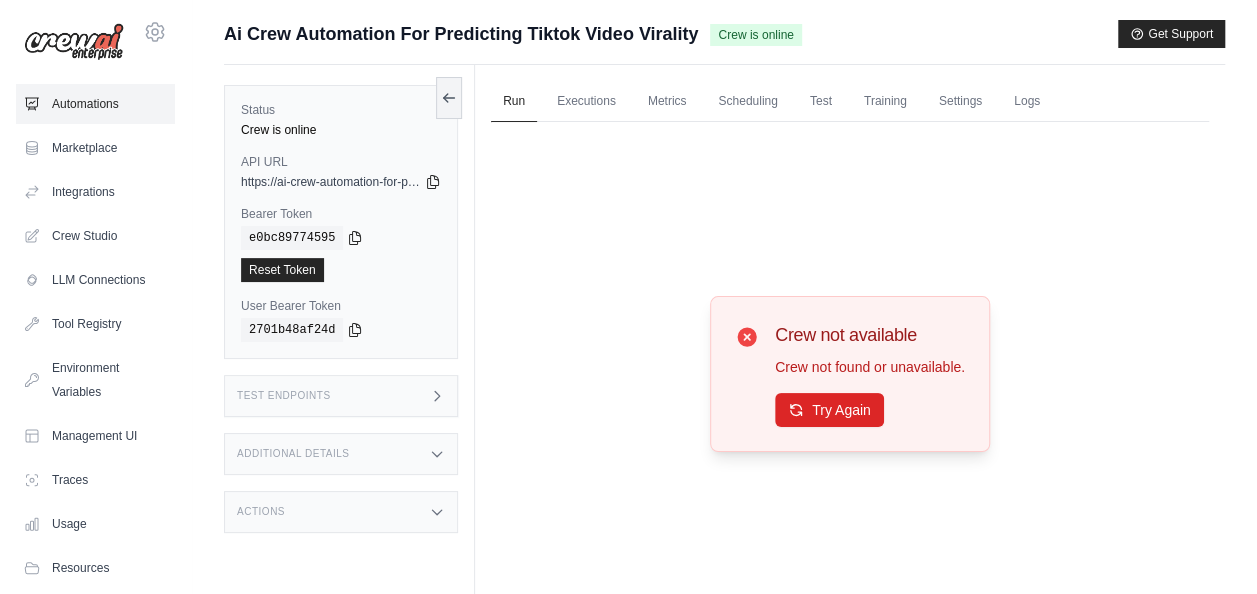 click on "Automations" at bounding box center [95, 104] 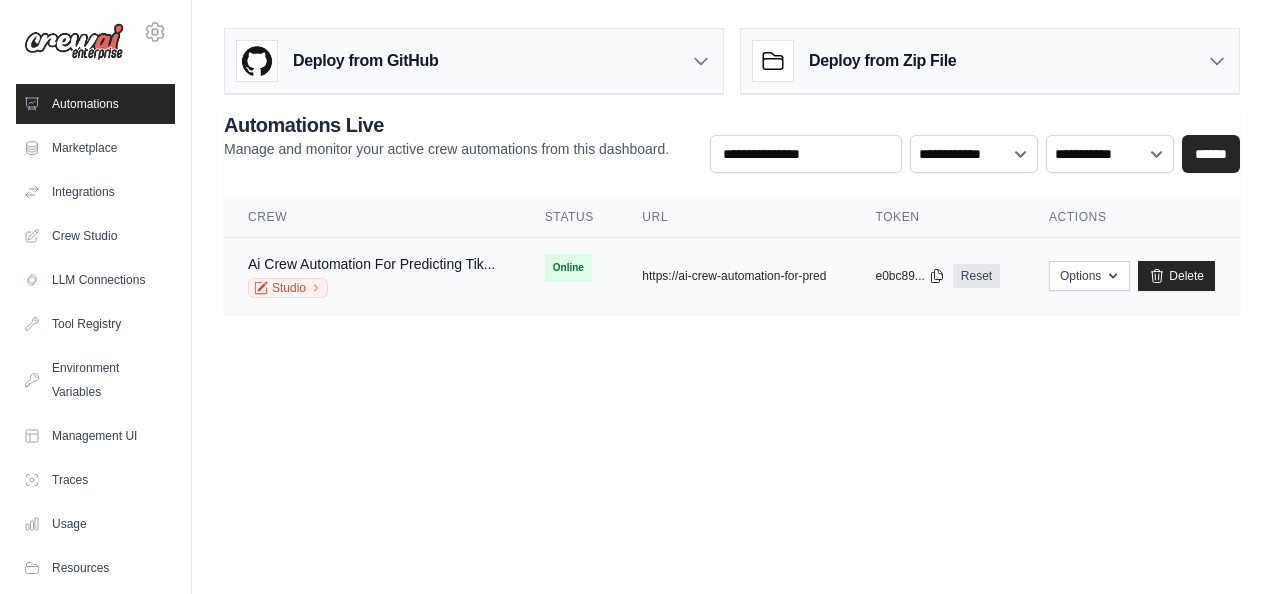click on "Studio" at bounding box center [371, 288] 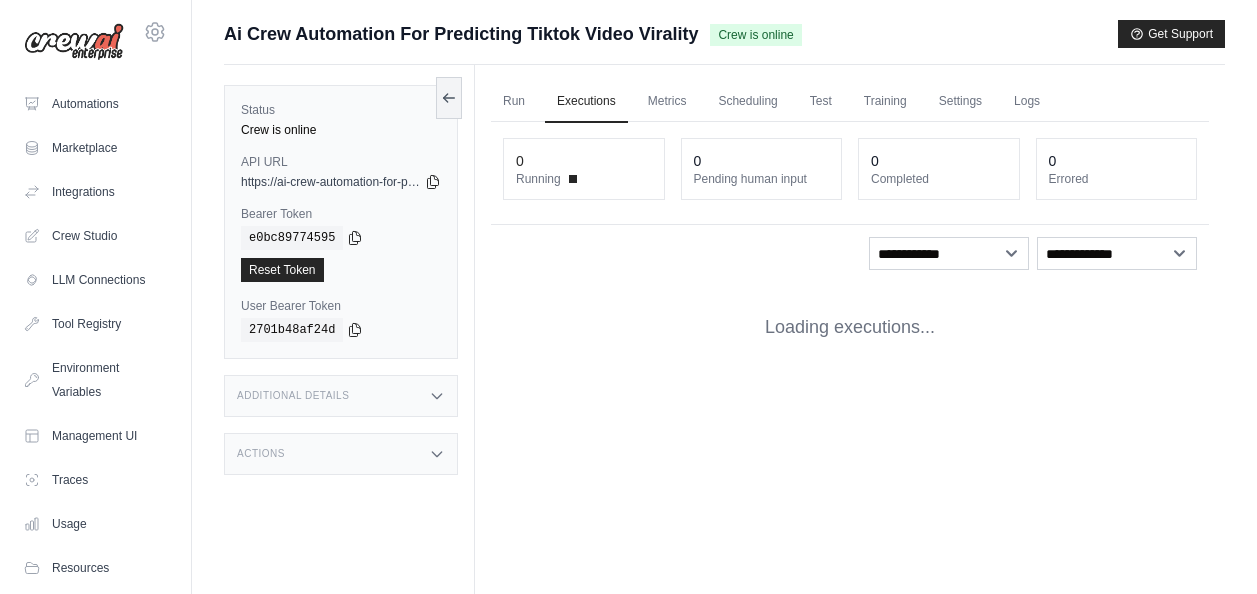 scroll, scrollTop: 0, scrollLeft: 0, axis: both 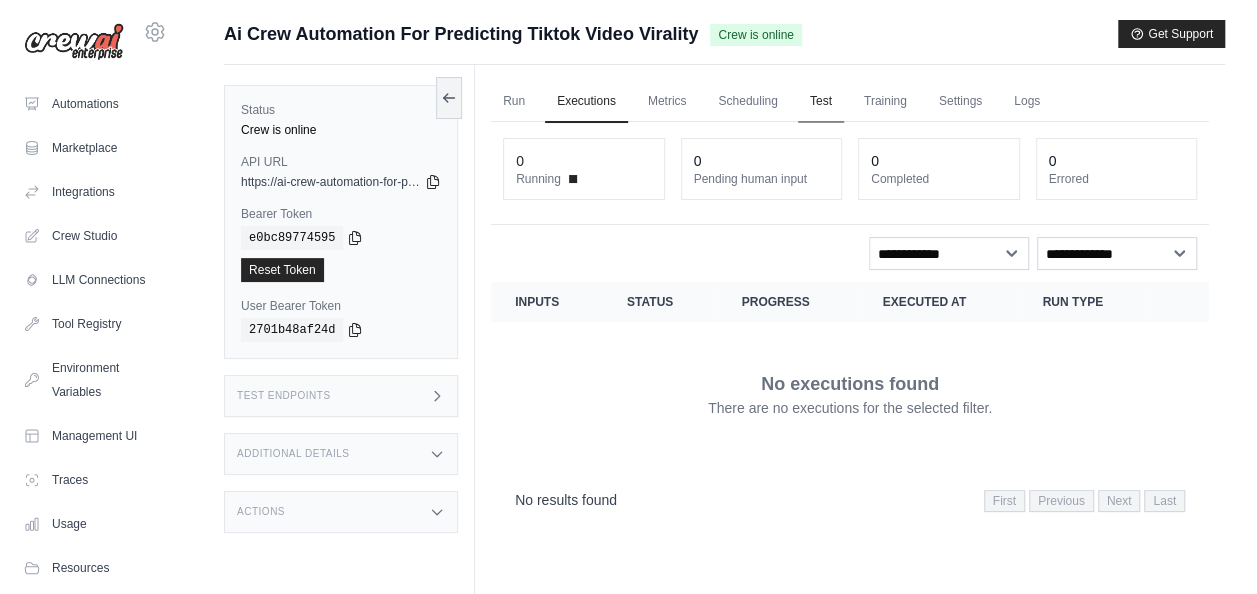click on "Test" at bounding box center (821, 102) 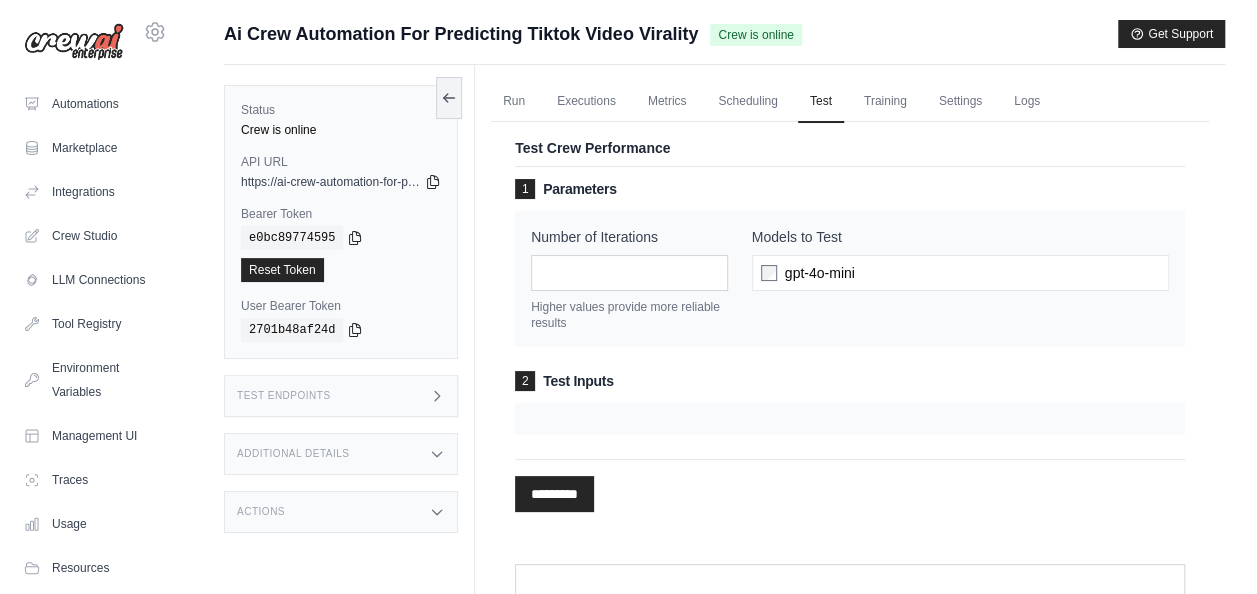 click at bounding box center [850, 419] 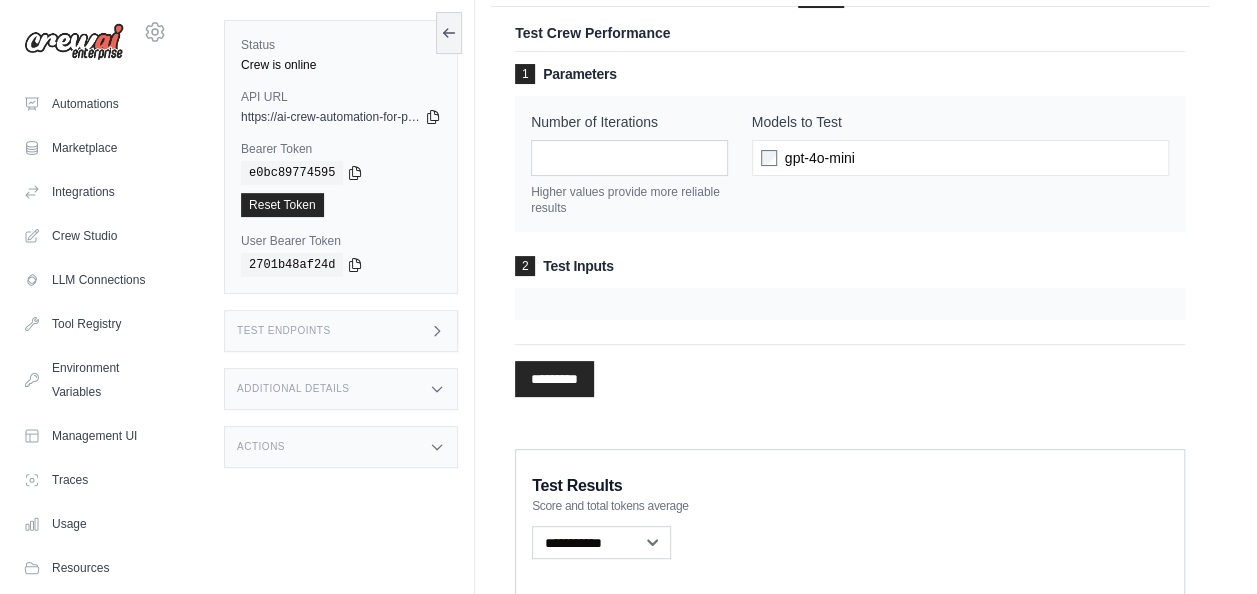 scroll, scrollTop: 0, scrollLeft: 0, axis: both 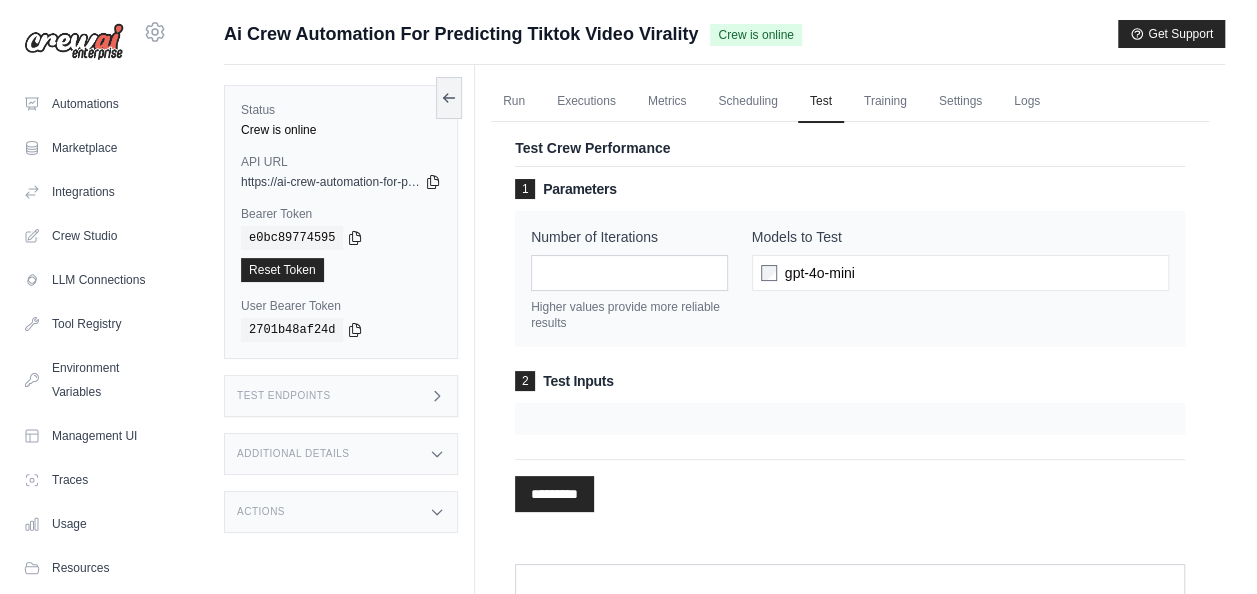 click on "Test Endpoints" at bounding box center [341, 396] 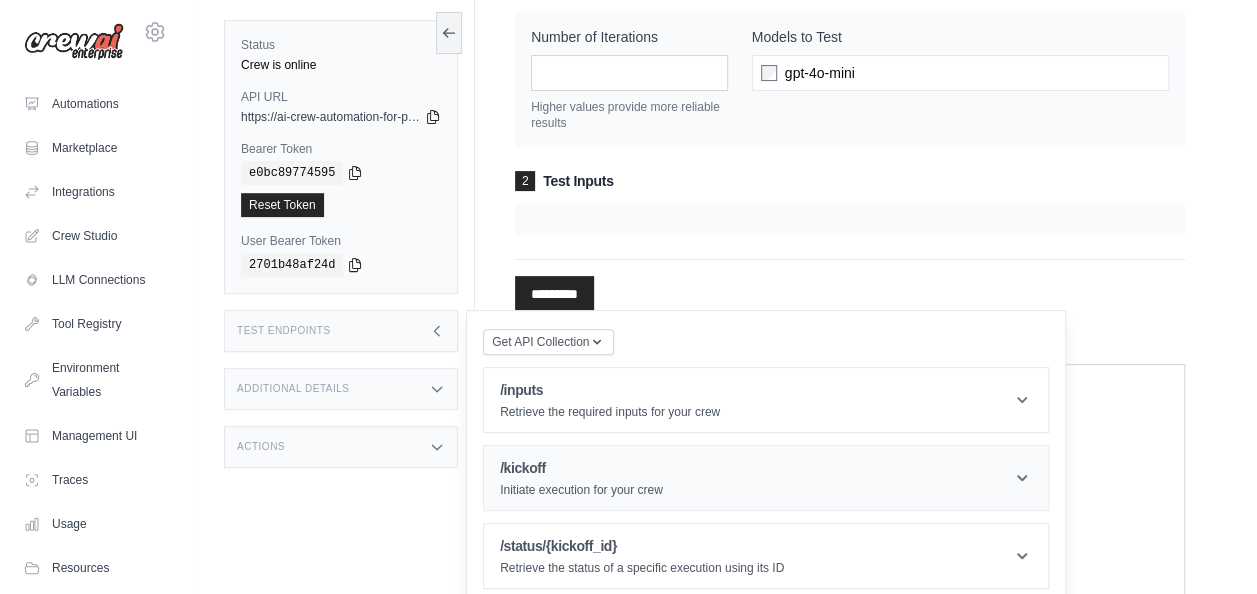 scroll, scrollTop: 300, scrollLeft: 0, axis: vertical 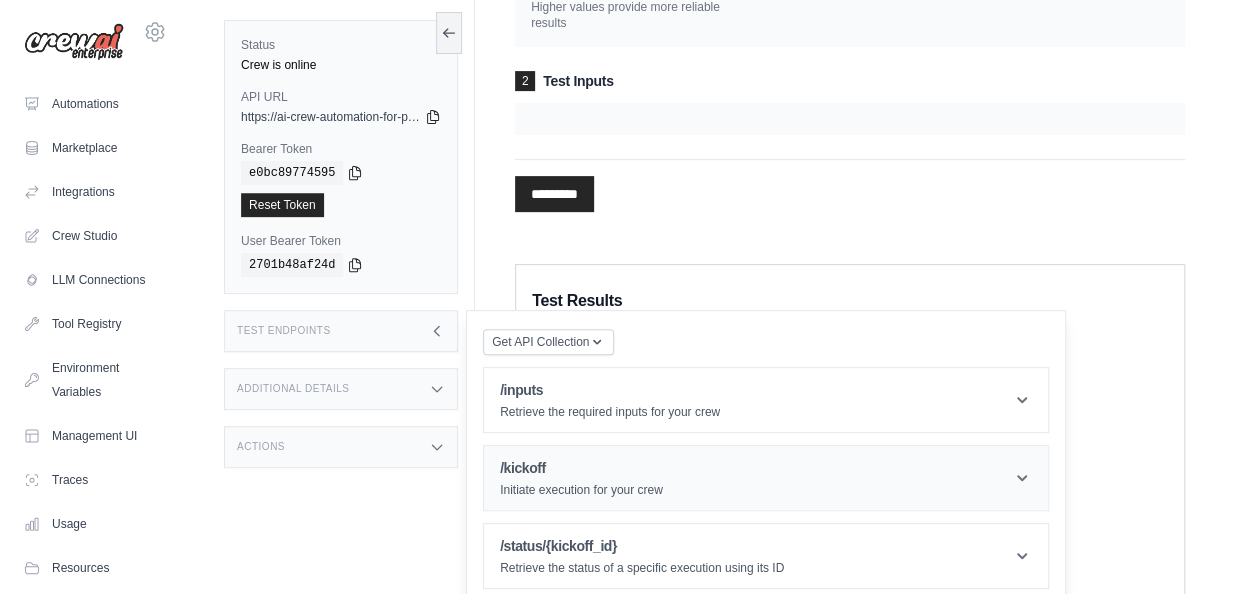 click on "/kickoff
Initiate execution for your crew" at bounding box center [581, 478] 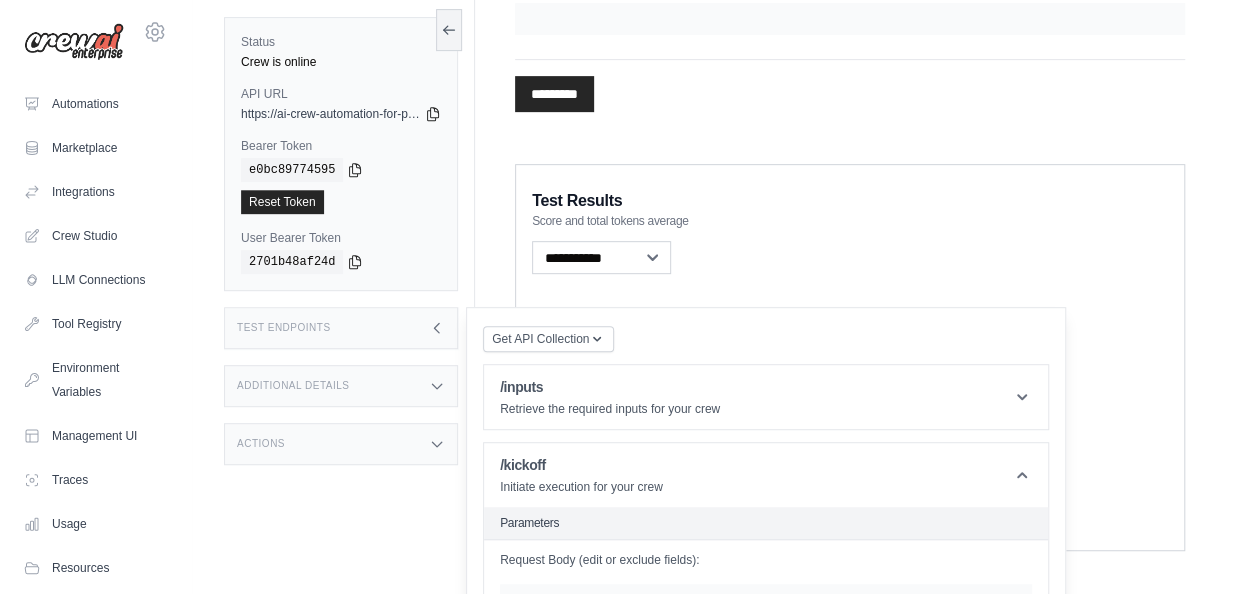 scroll, scrollTop: 484, scrollLeft: 0, axis: vertical 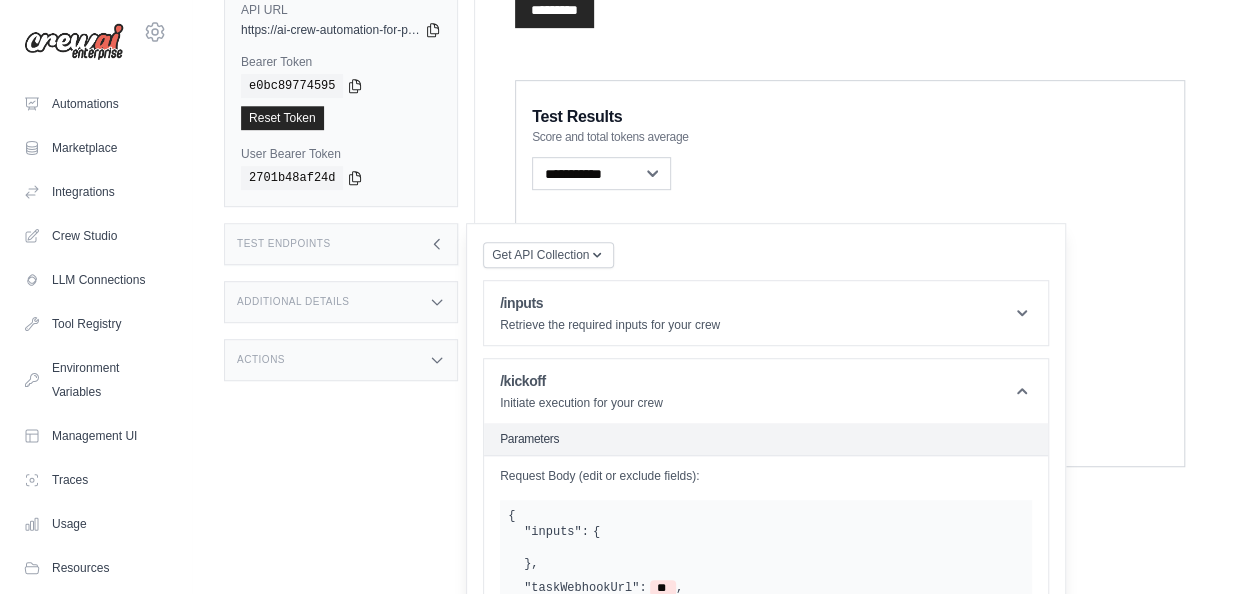 click on "Request Body (edit or exclude fields):
{
"inputs":
{
}
,
"taskWebhookUrl":
**
,
"stepWebhookUrl":
**
,
"crewWebhookUrl":
**
,
"trainingFilename":
**
,
"generateArtifact":
*****
}
Send Request" at bounding box center (0, 0) 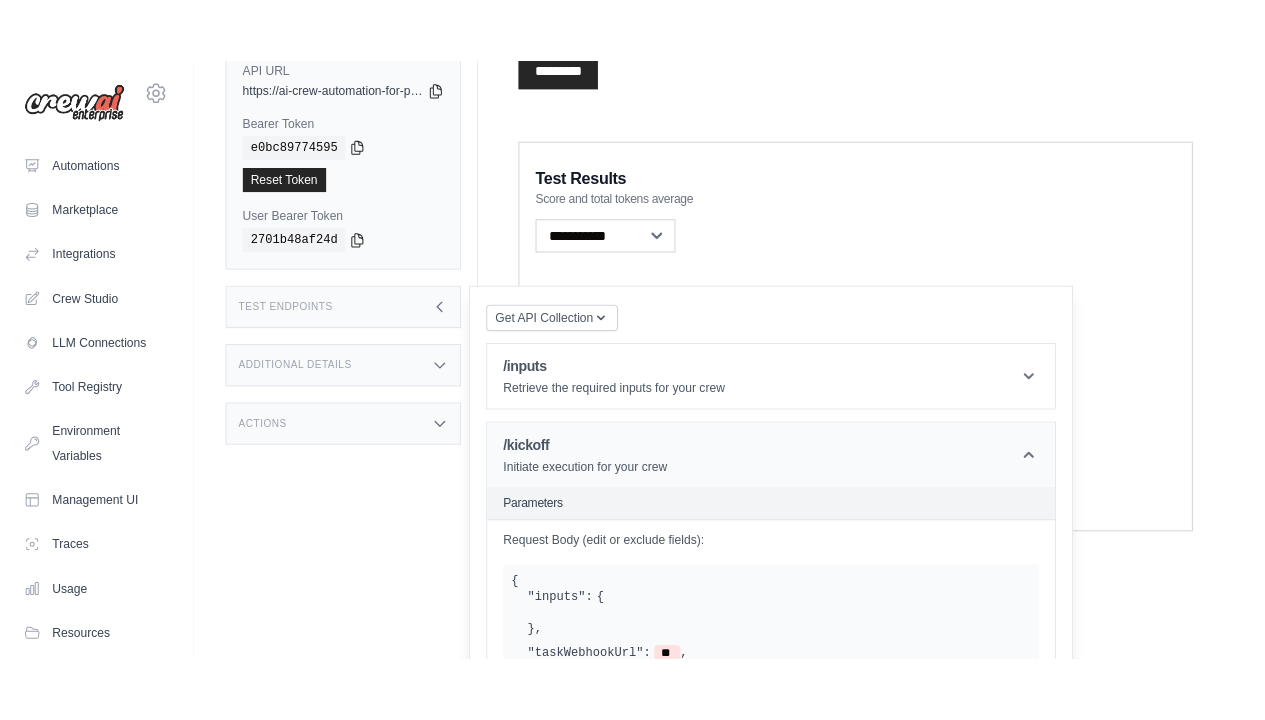 scroll, scrollTop: 358, scrollLeft: 0, axis: vertical 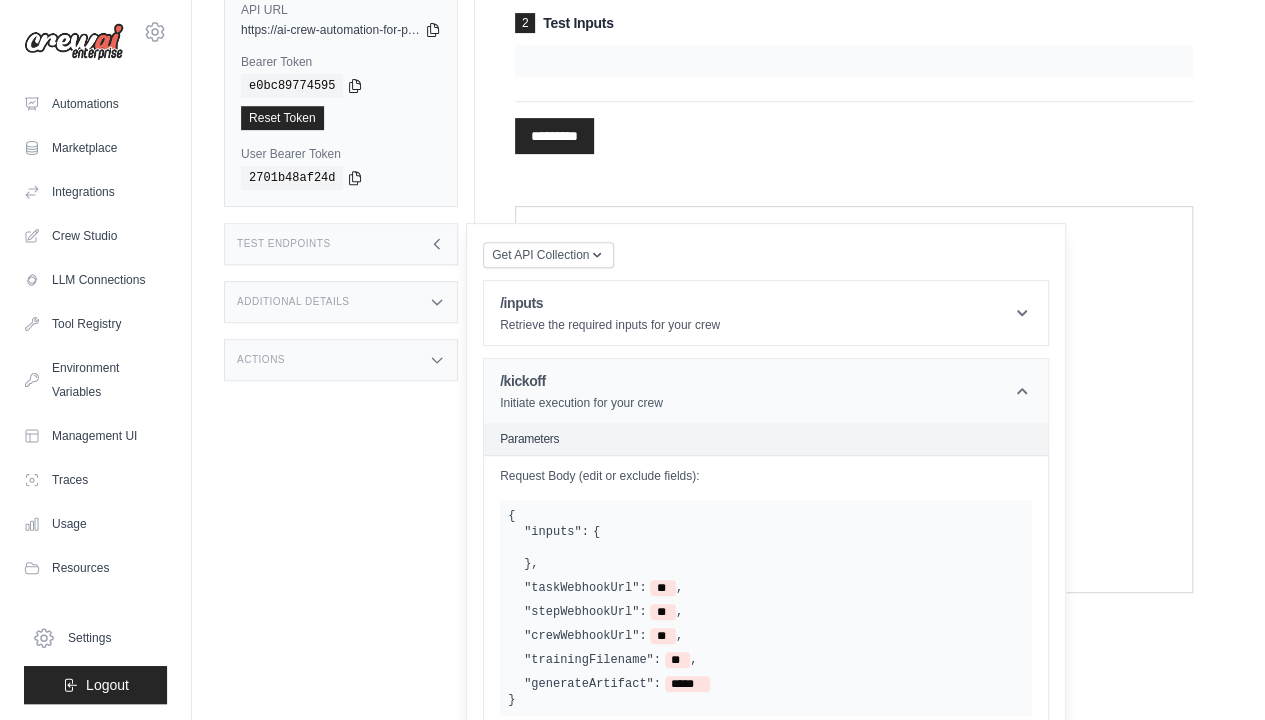 click on "Initiate execution for your crew" at bounding box center [581, 403] 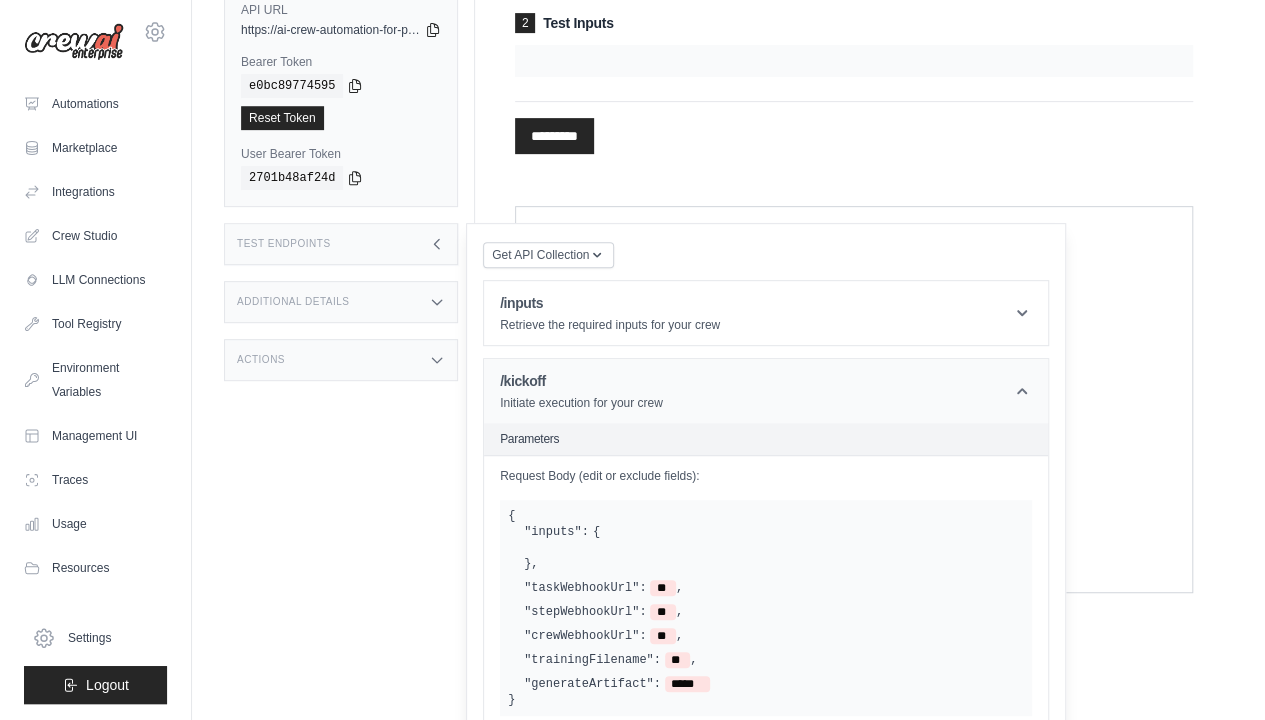 scroll, scrollTop: 289, scrollLeft: 0, axis: vertical 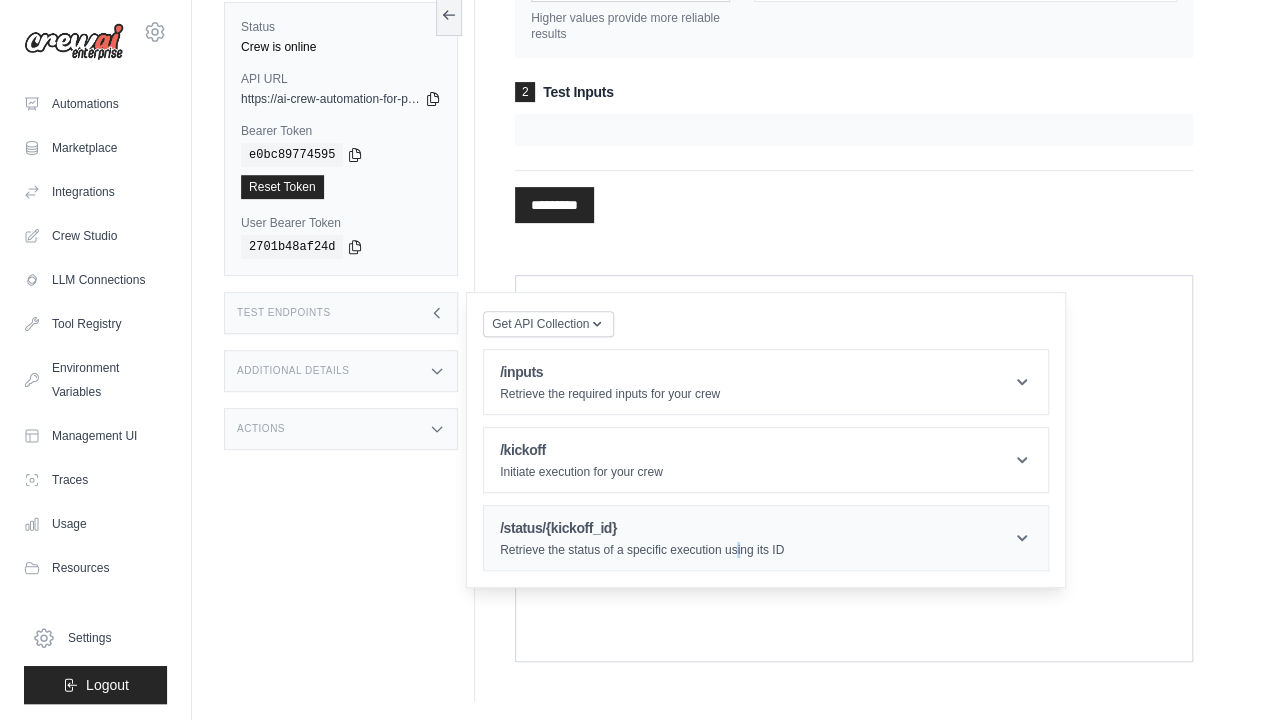drag, startPoint x: 741, startPoint y: 560, endPoint x: 736, endPoint y: 550, distance: 11.18034 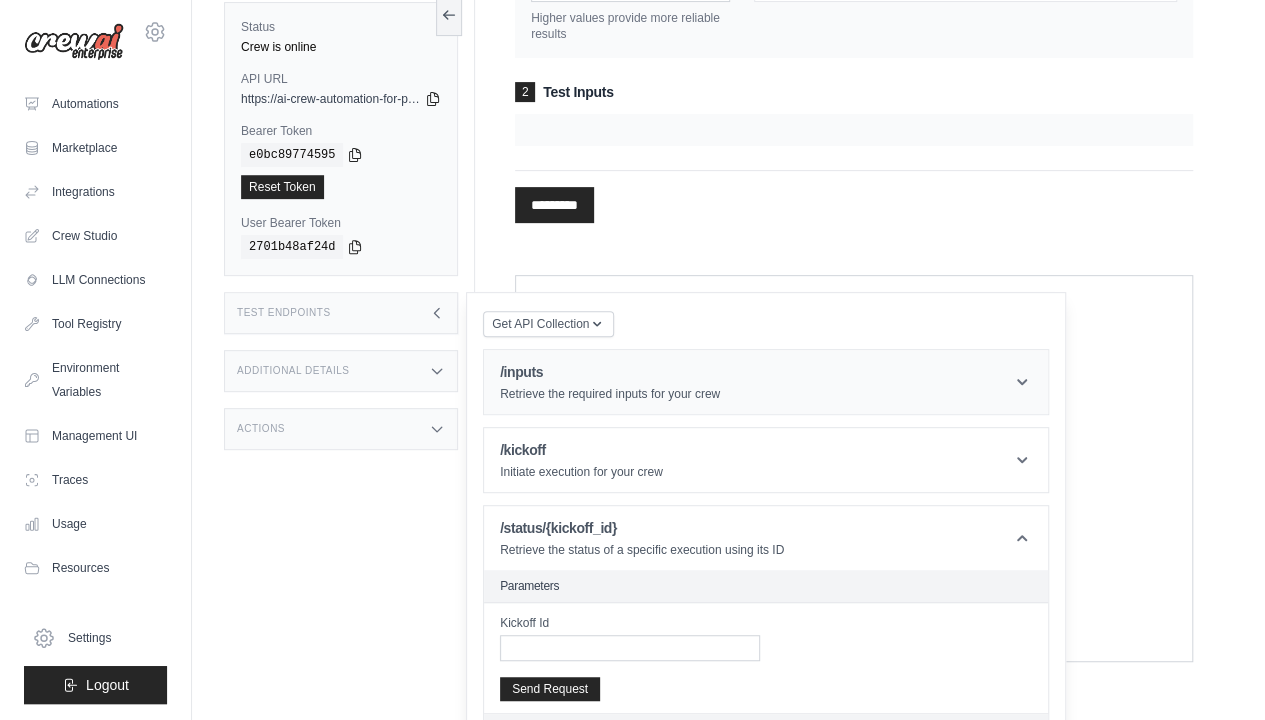 drag, startPoint x: 736, startPoint y: 550, endPoint x: 601, endPoint y: 402, distance: 200.32224 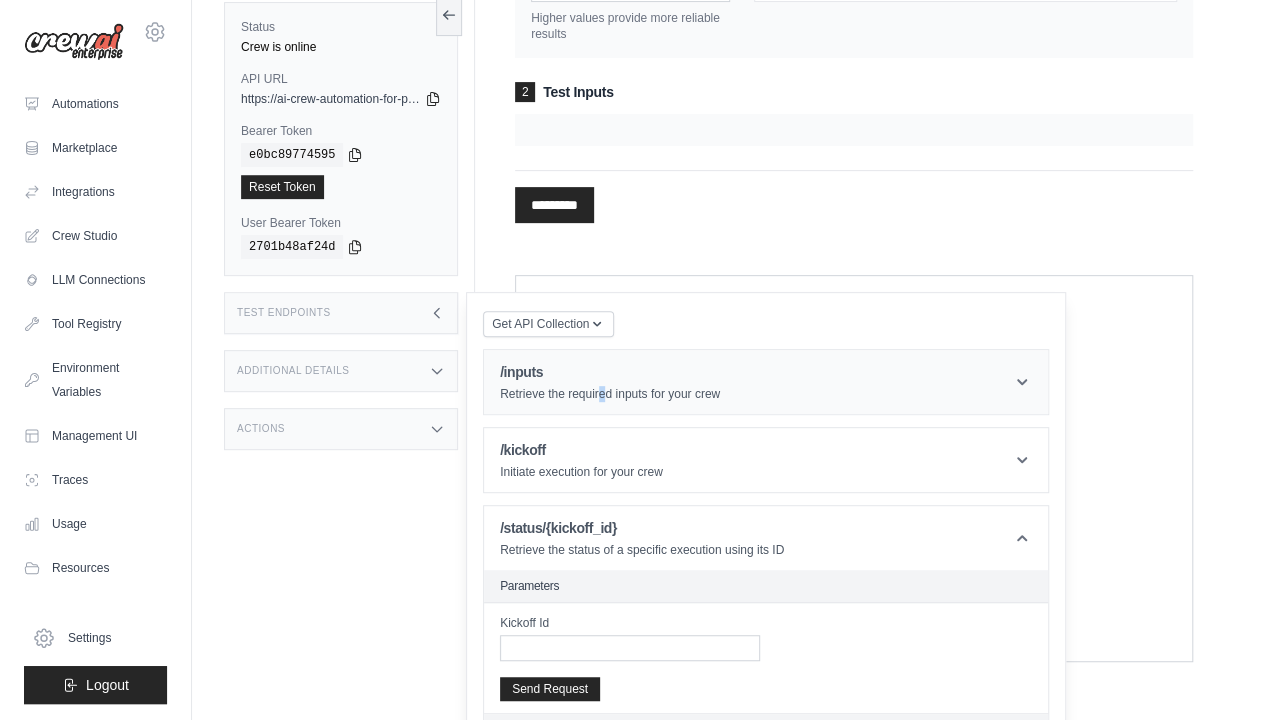 scroll, scrollTop: 302, scrollLeft: 0, axis: vertical 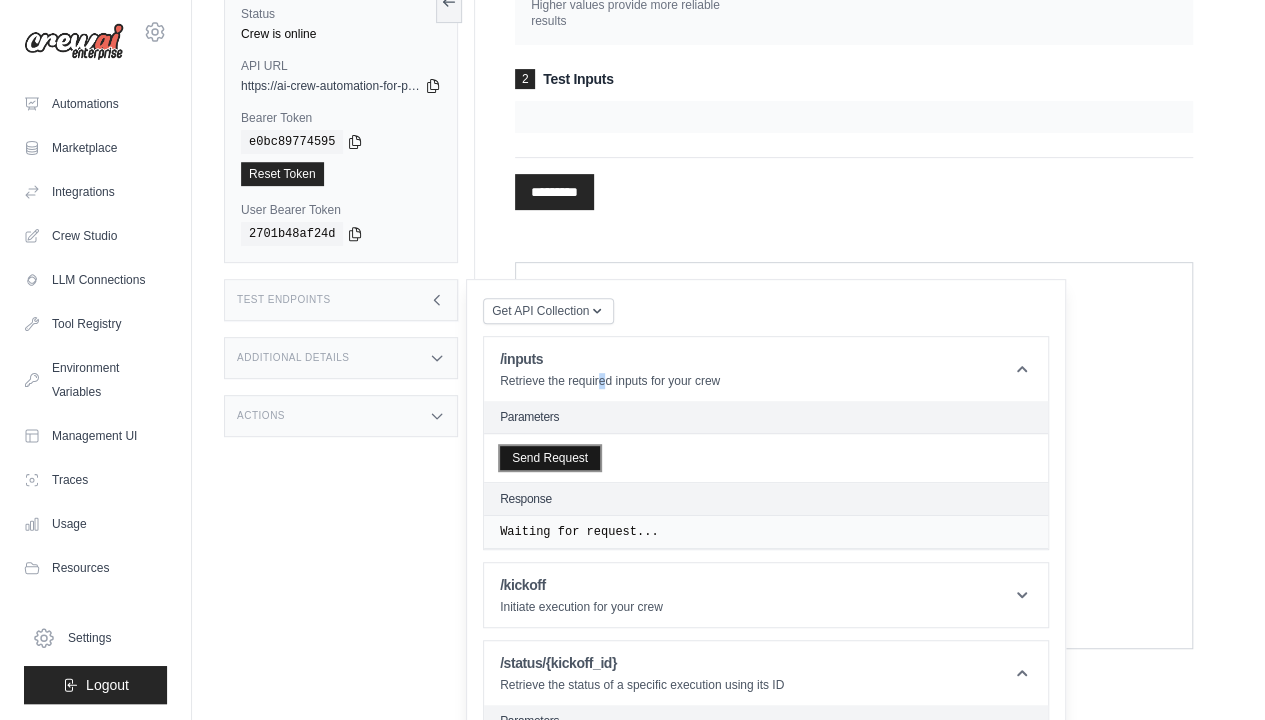 drag, startPoint x: 601, startPoint y: 402, endPoint x: 546, endPoint y: 458, distance: 78.492035 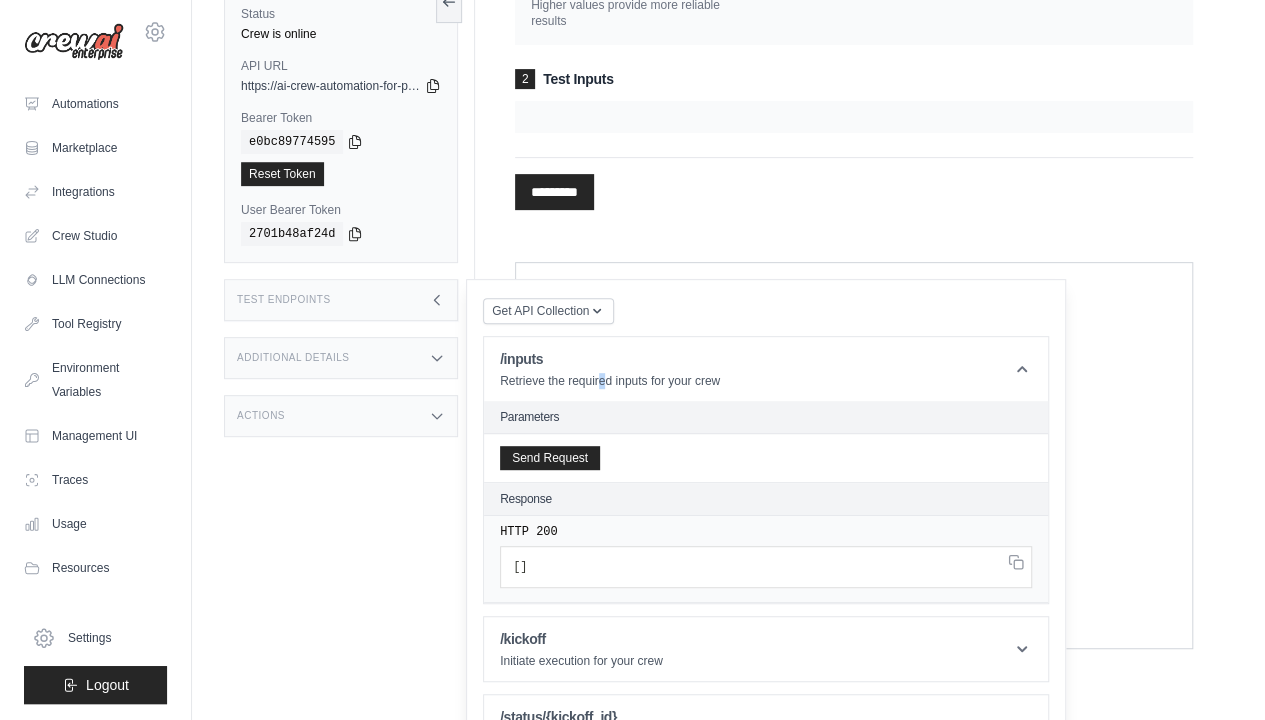 scroll, scrollTop: 356, scrollLeft: 0, axis: vertical 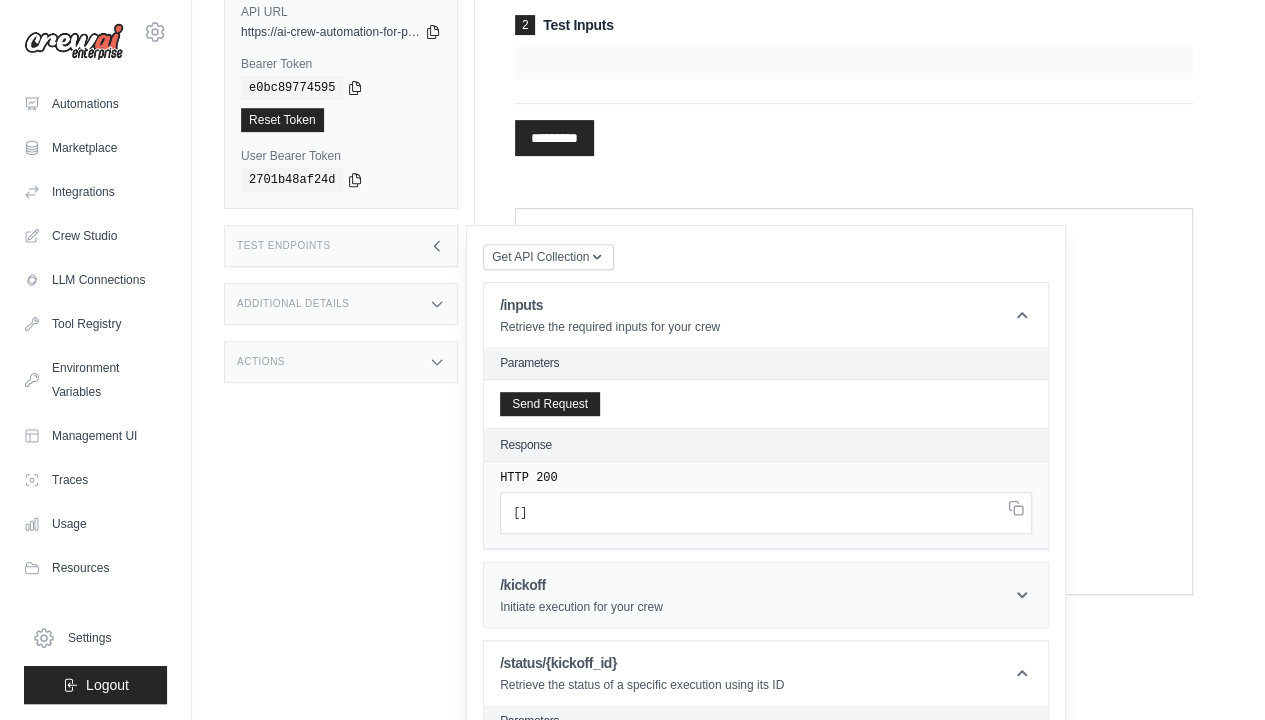 click on "/kickoff" at bounding box center [581, 585] 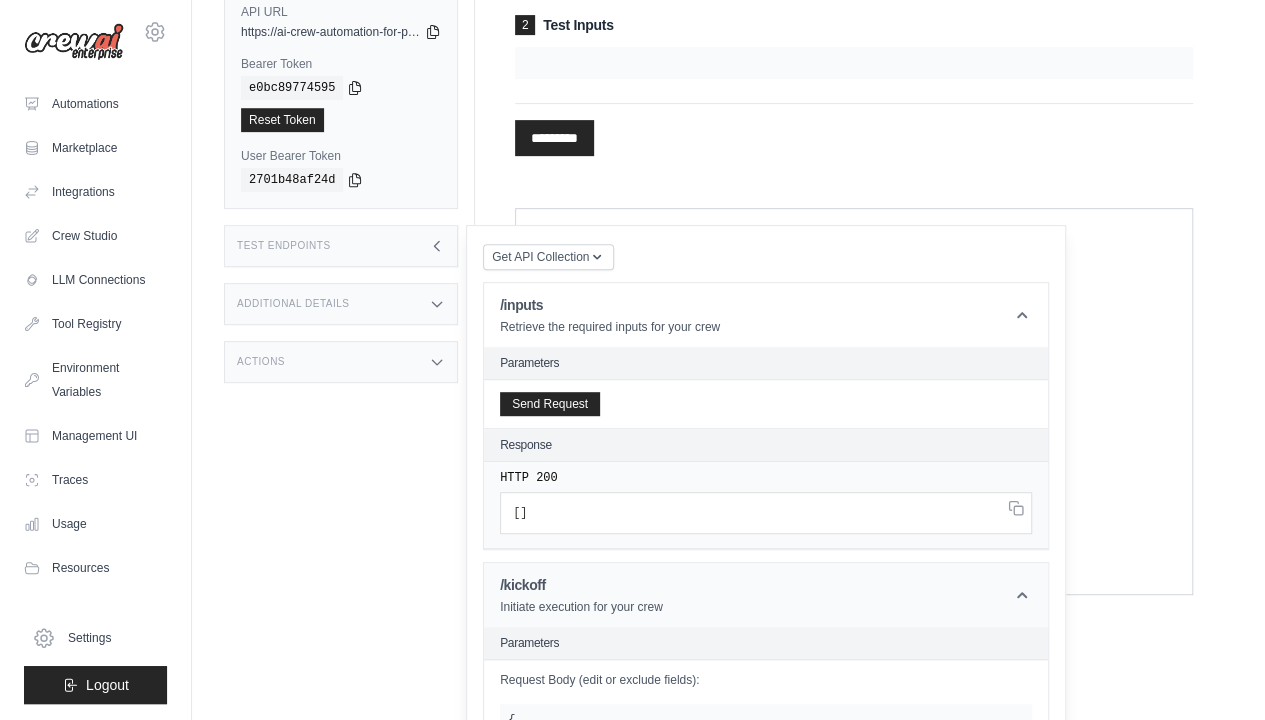 scroll, scrollTop: 766, scrollLeft: 0, axis: vertical 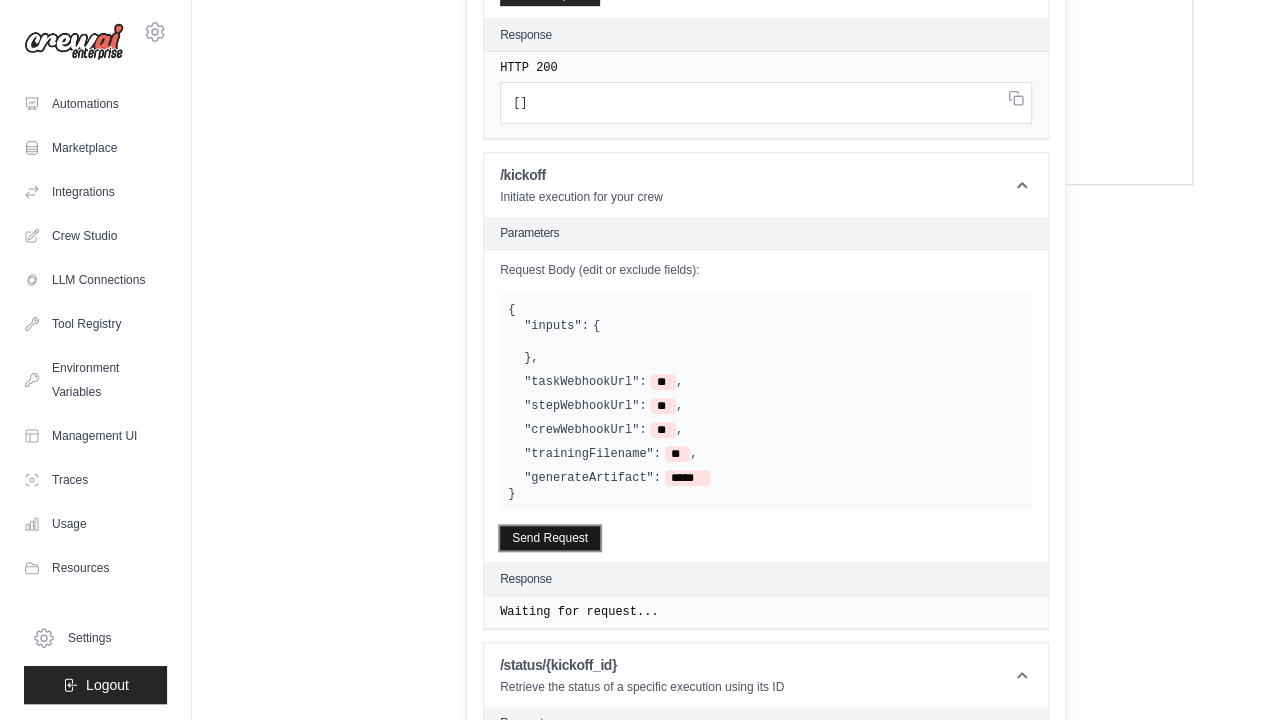 click on "Send Request" at bounding box center (550, 538) 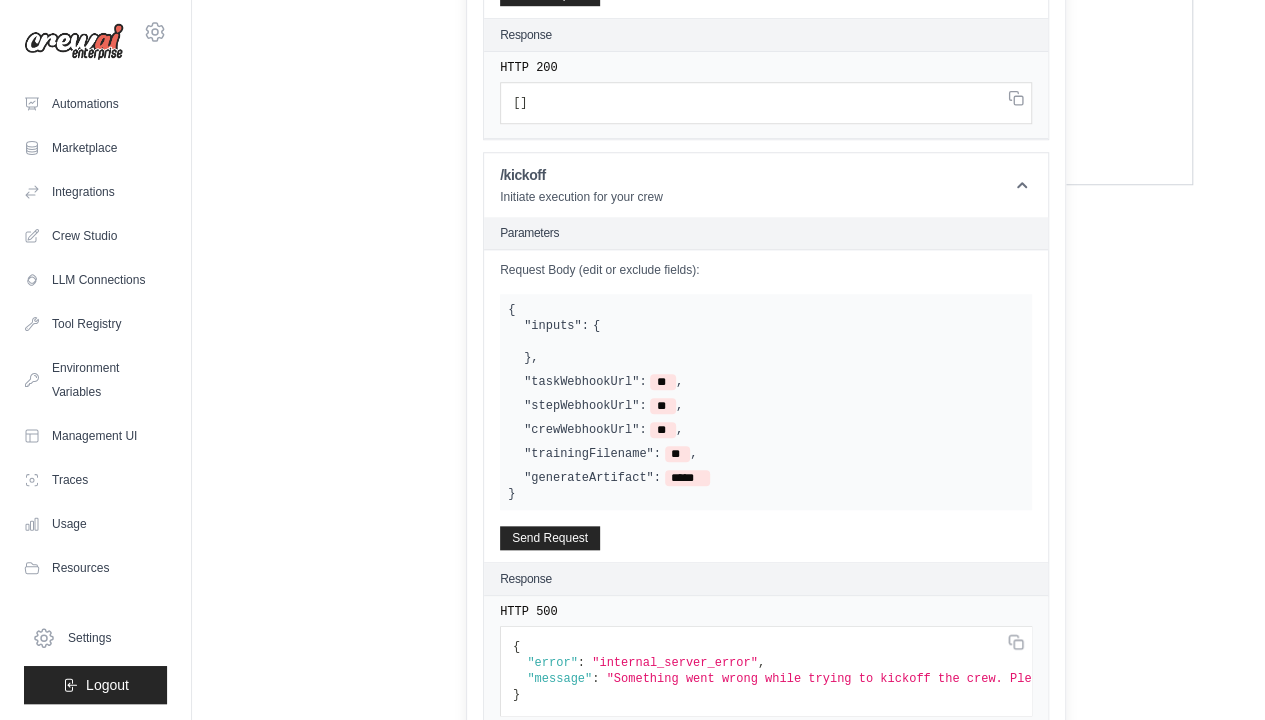 scroll, scrollTop: 883, scrollLeft: 0, axis: vertical 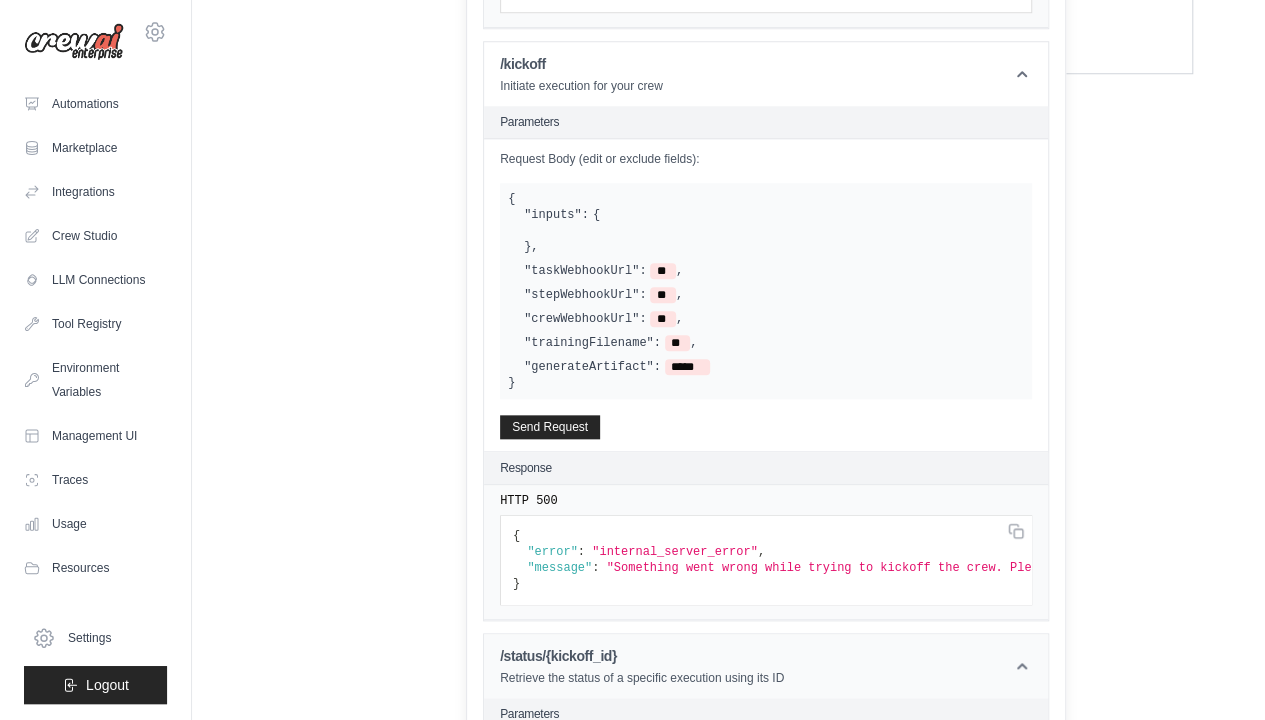 click on "/status/{kickoff_id}" at bounding box center (642, 656) 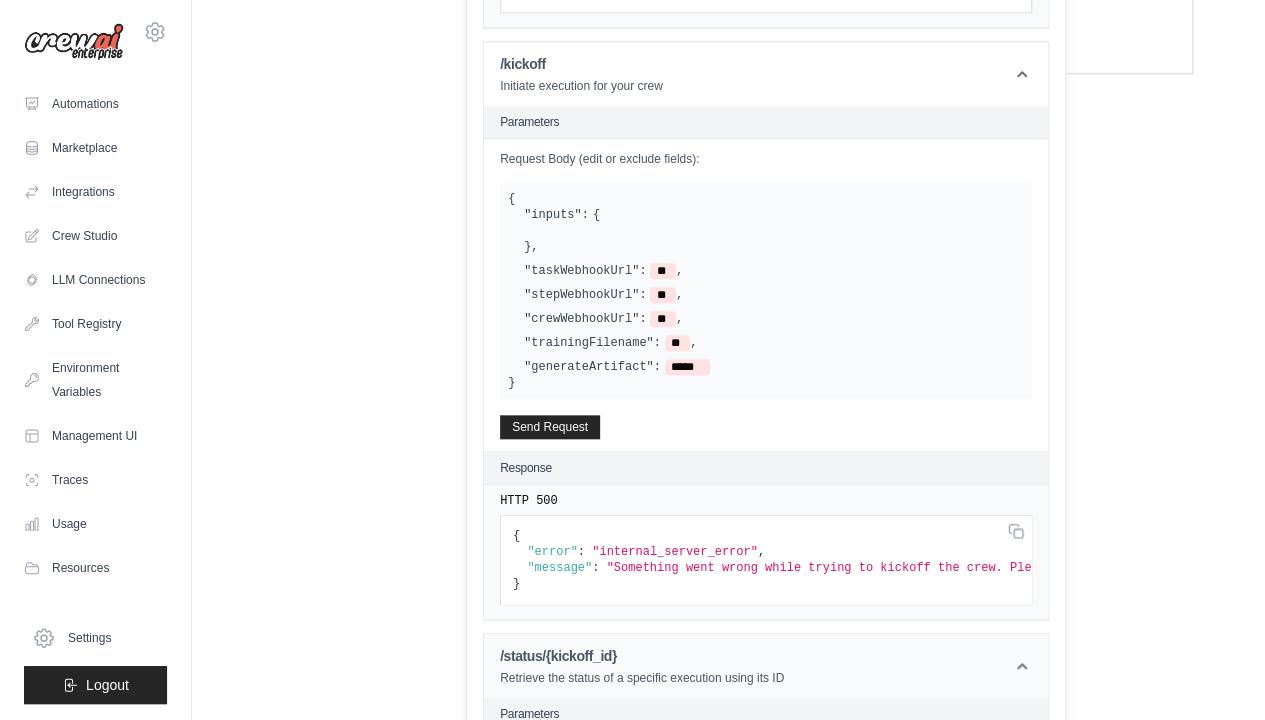 scroll, scrollTop: 675, scrollLeft: 0, axis: vertical 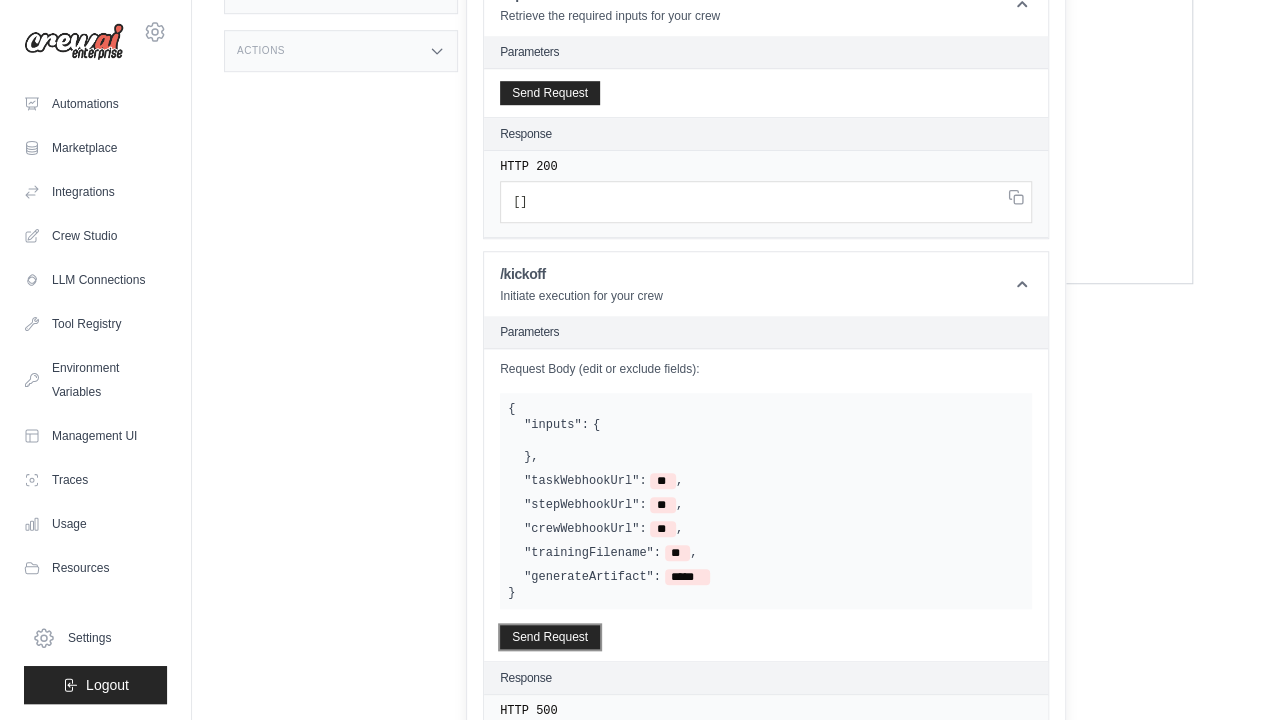 drag, startPoint x: 555, startPoint y: 616, endPoint x: 895, endPoint y: 673, distance: 344.74484 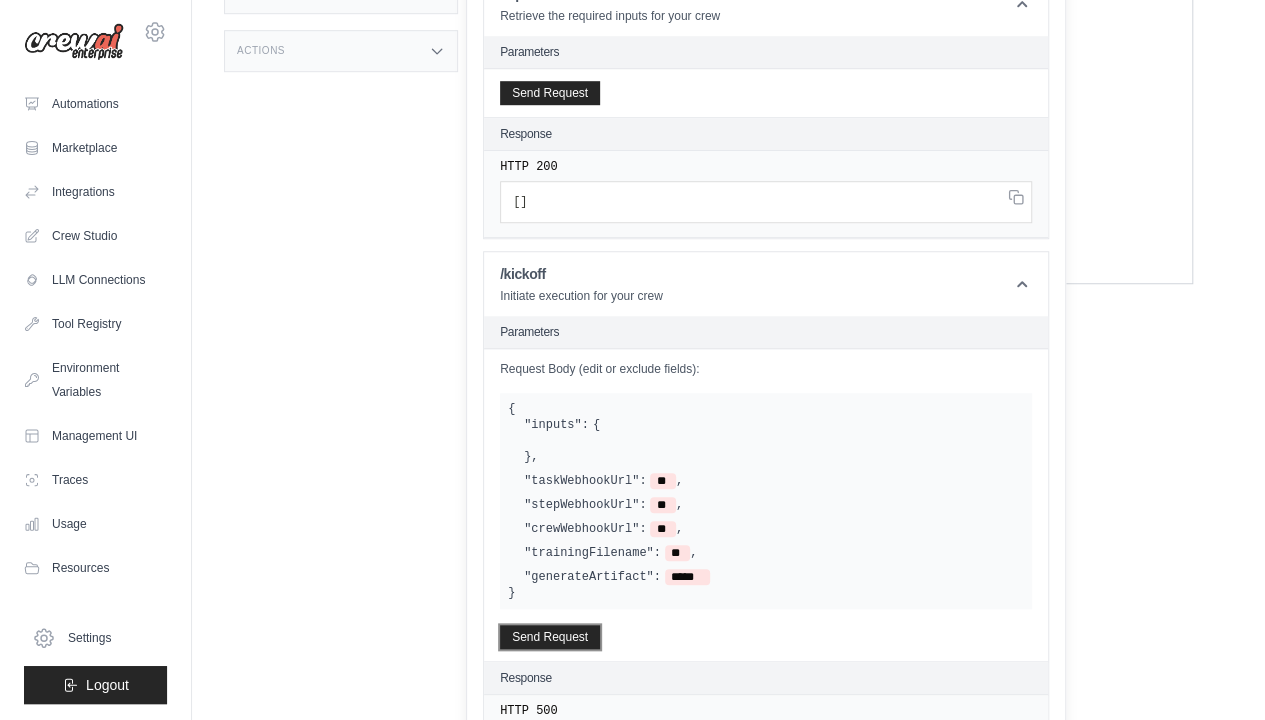 click on "Parameters
Request Body (edit or exclude fields):
{
"inputs":
{
}
,
"taskWebhookUrl":
[URL]
,
"stepWebhookUrl":
[URL]
,
"crewWebhookUrl":
[URL]
,
"trainingFilename":
[FILENAME]
,
"generateArtifact":
[BOOLEAN]
}
Send Request
Response
{" at bounding box center (766, 573) 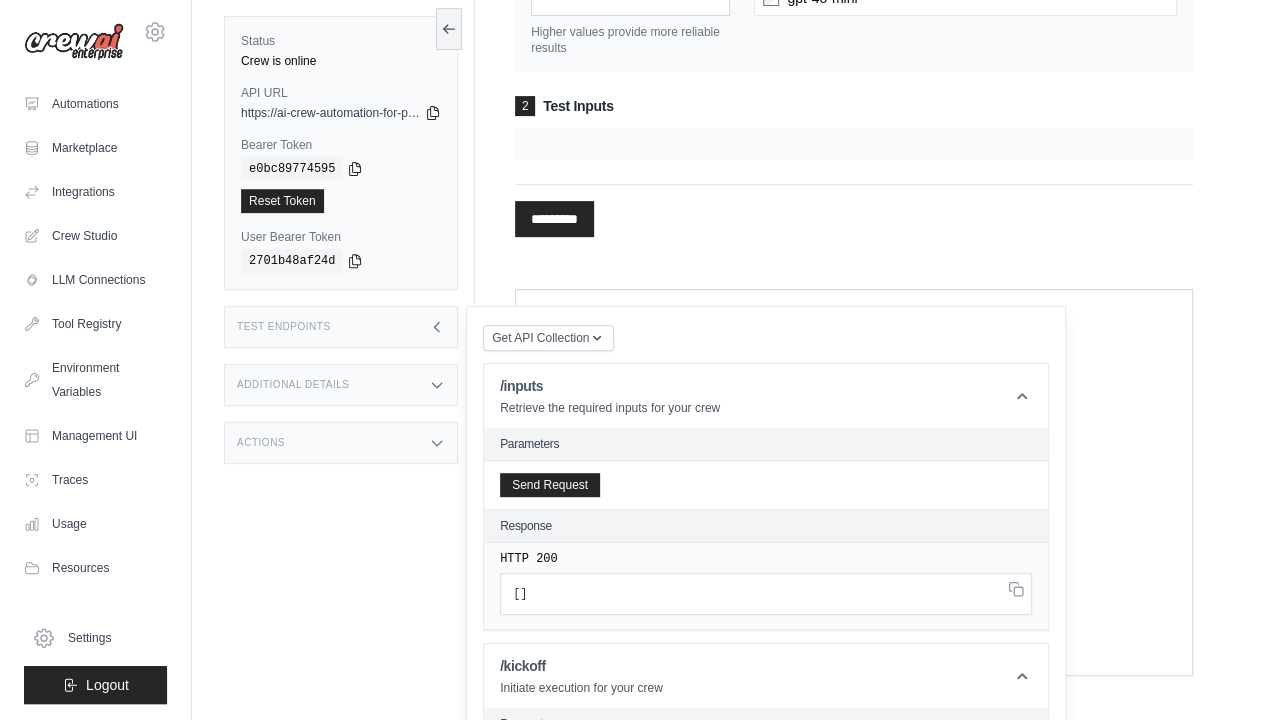 scroll, scrollTop: 475, scrollLeft: 0, axis: vertical 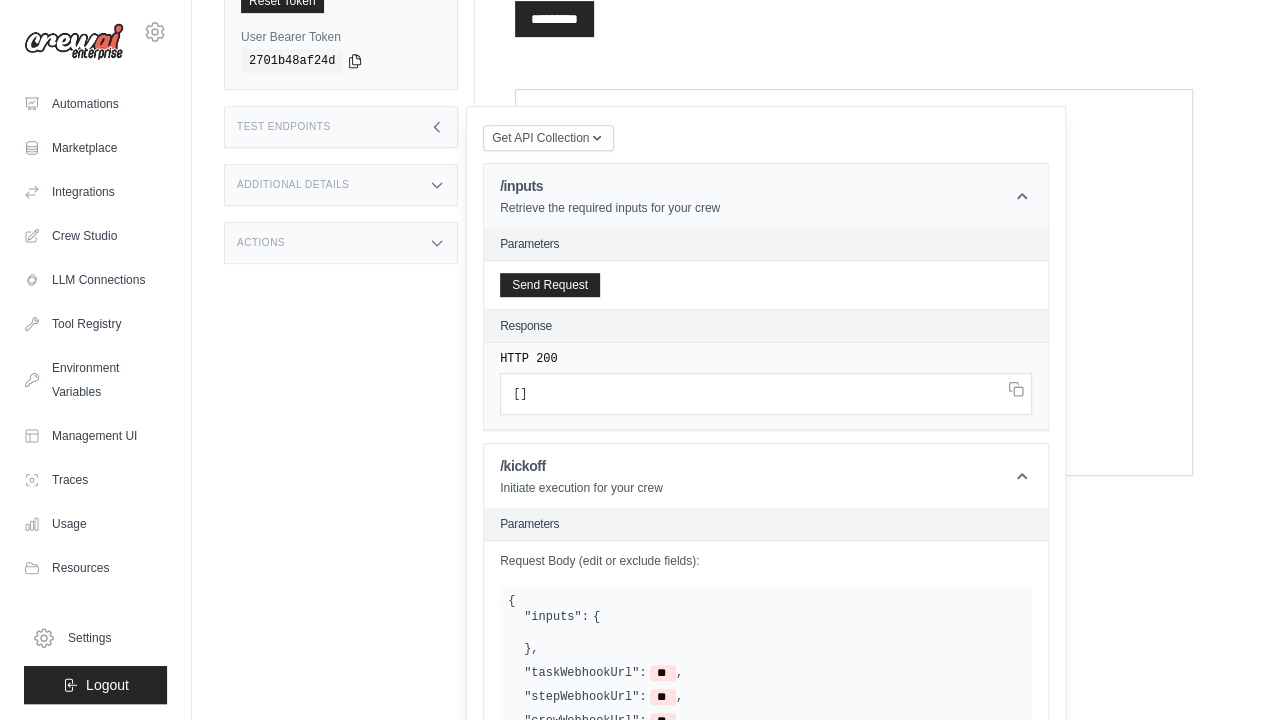click on "Retrieve the required inputs for your crew" at bounding box center (610, 208) 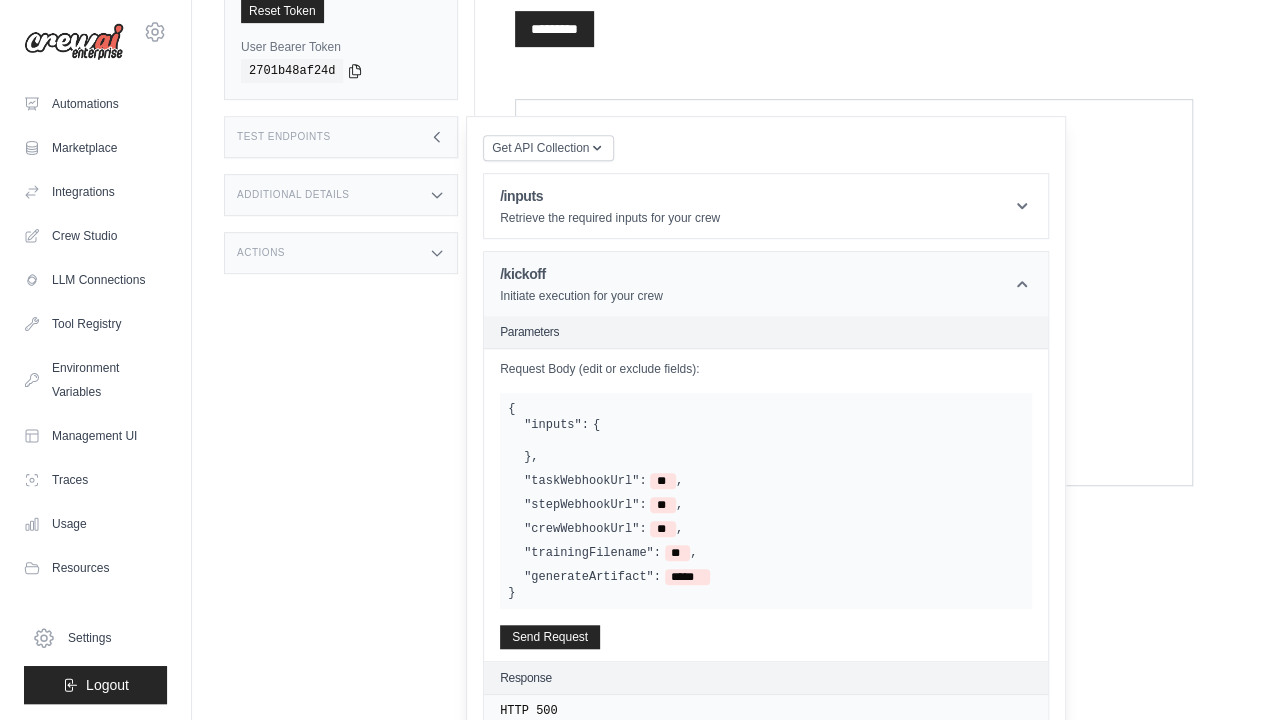 click on "Initiate execution for your crew" at bounding box center (581, 296) 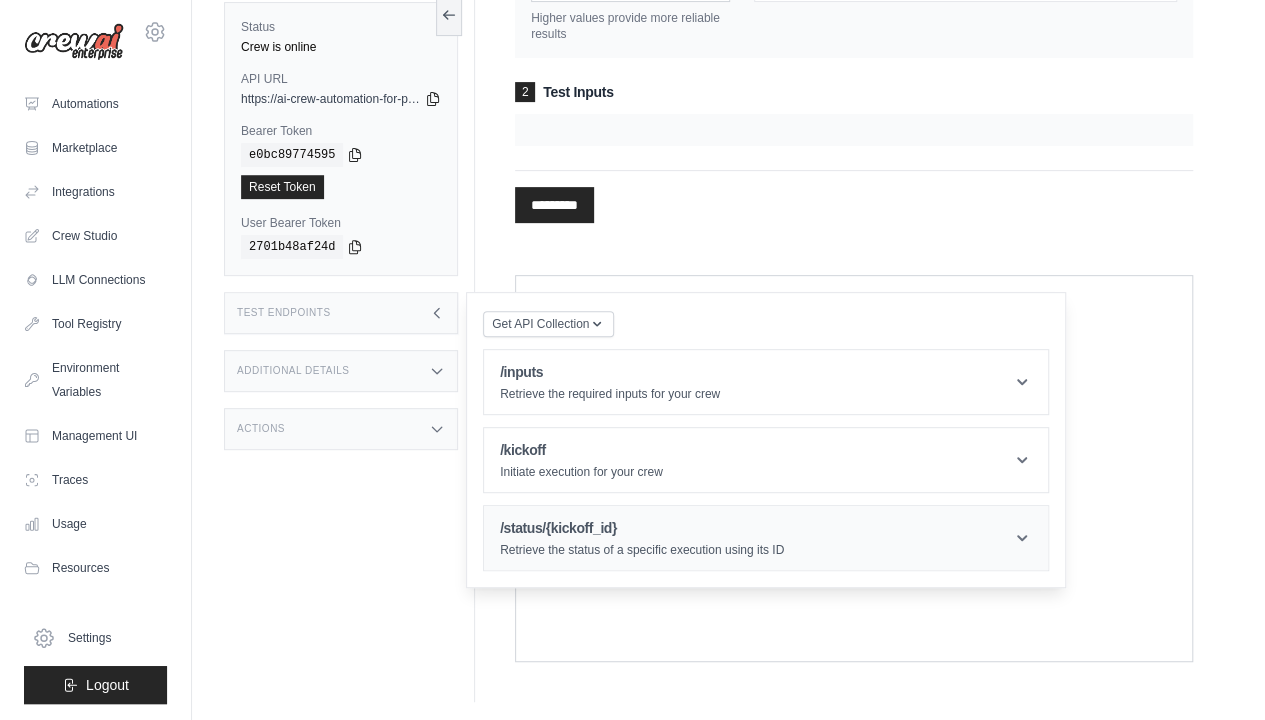 click on "/status/{kickoff_id}
Retrieve the status of a specific execution using its ID" at bounding box center [766, 538] 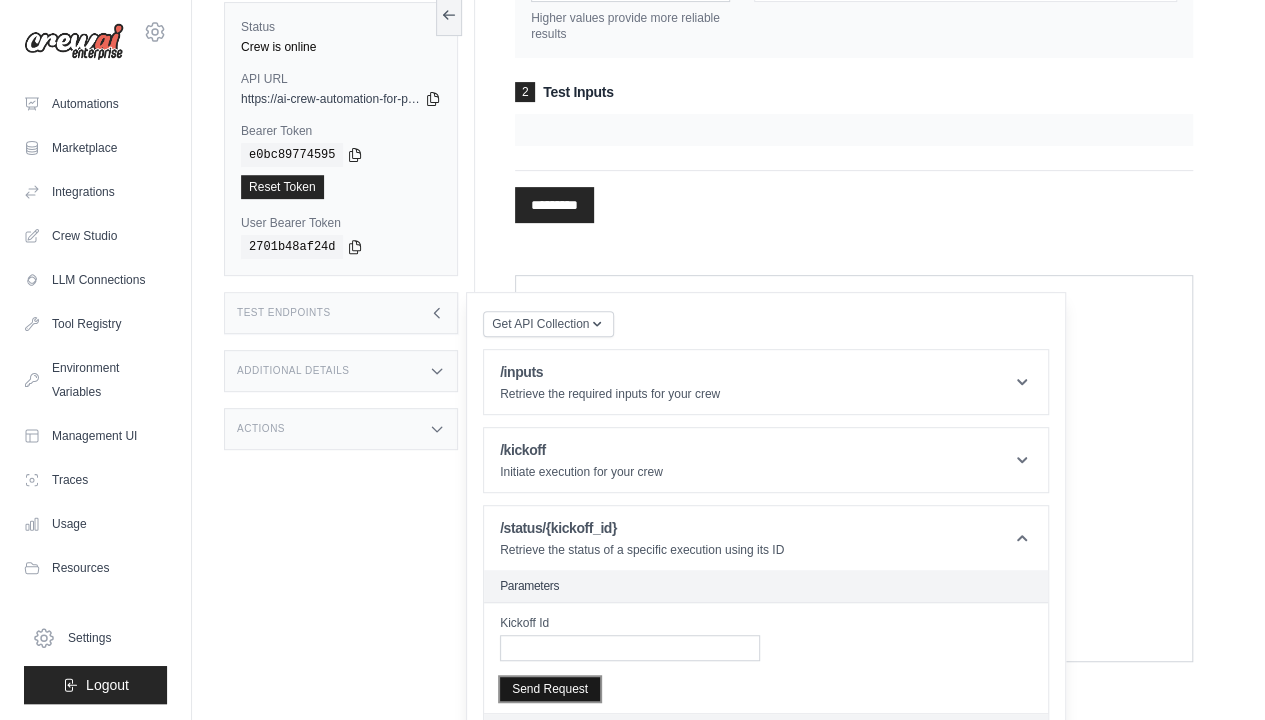 click on "Send Request" at bounding box center [550, 689] 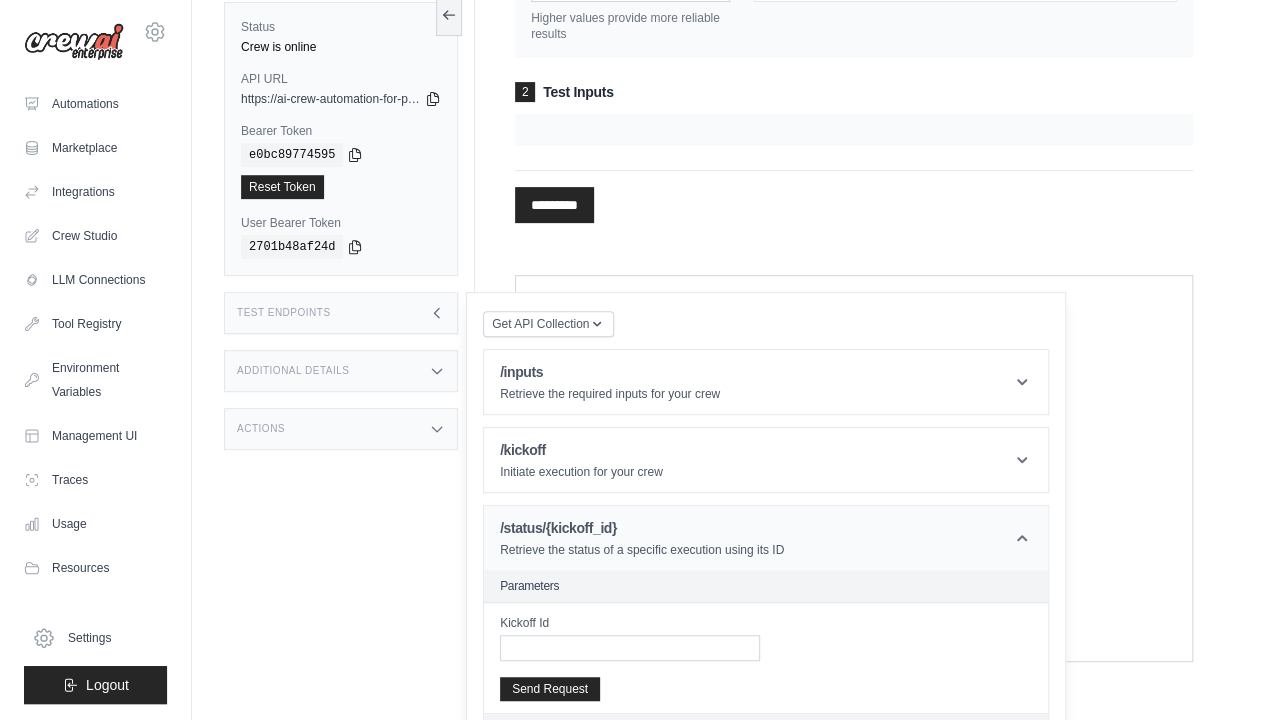 drag, startPoint x: 659, startPoint y: 541, endPoint x: 659, endPoint y: 560, distance: 19 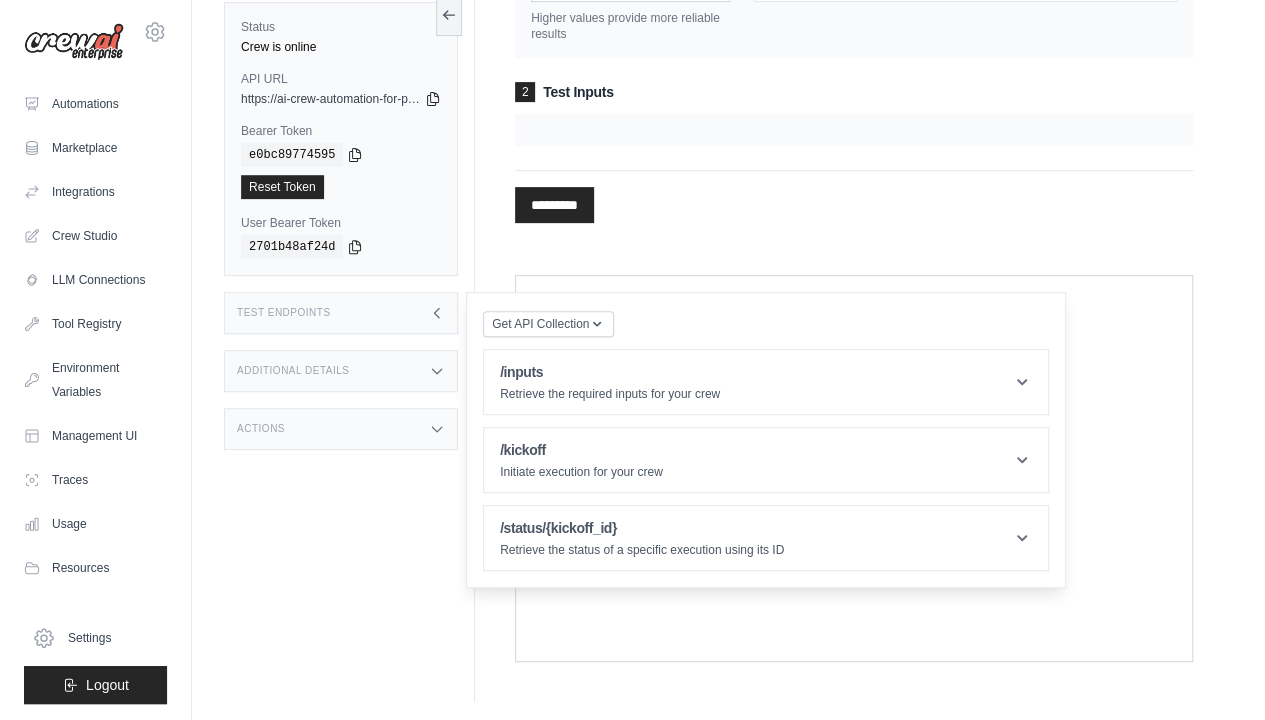 click on "Actions" at bounding box center [341, 429] 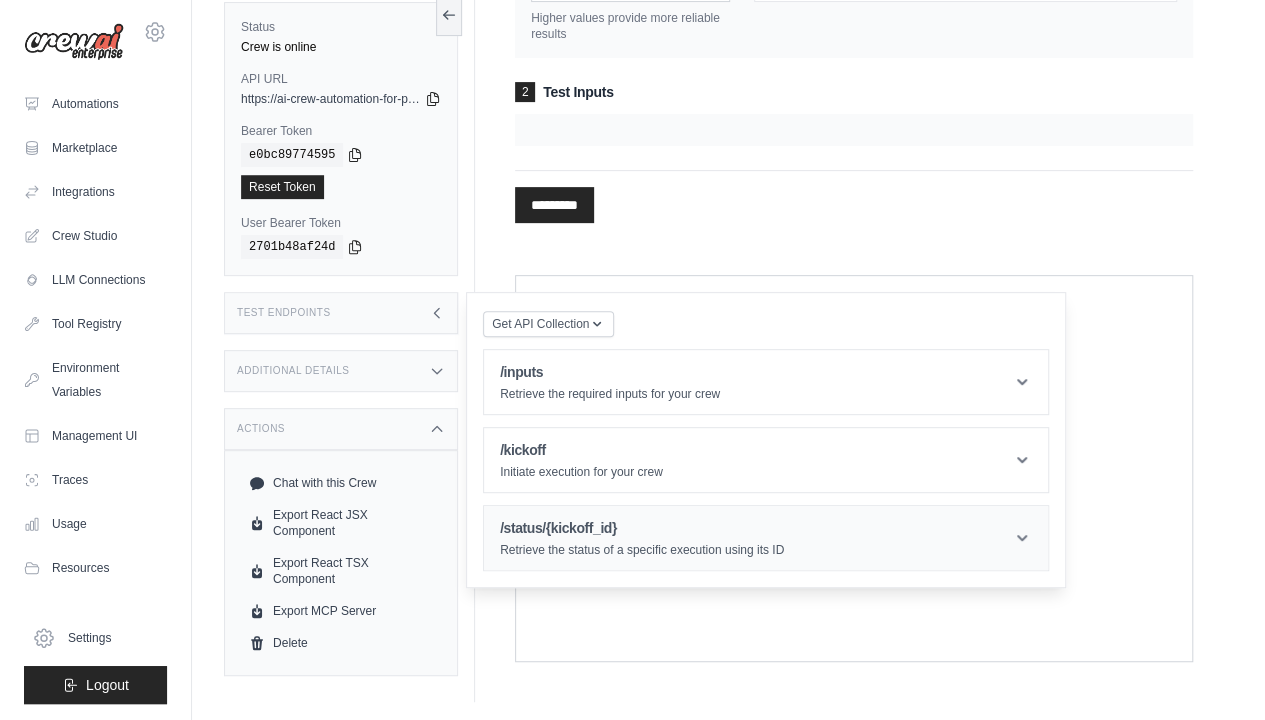 click on "/status/{kickoff_id}
Retrieve the status of a specific execution using its ID" at bounding box center (766, 538) 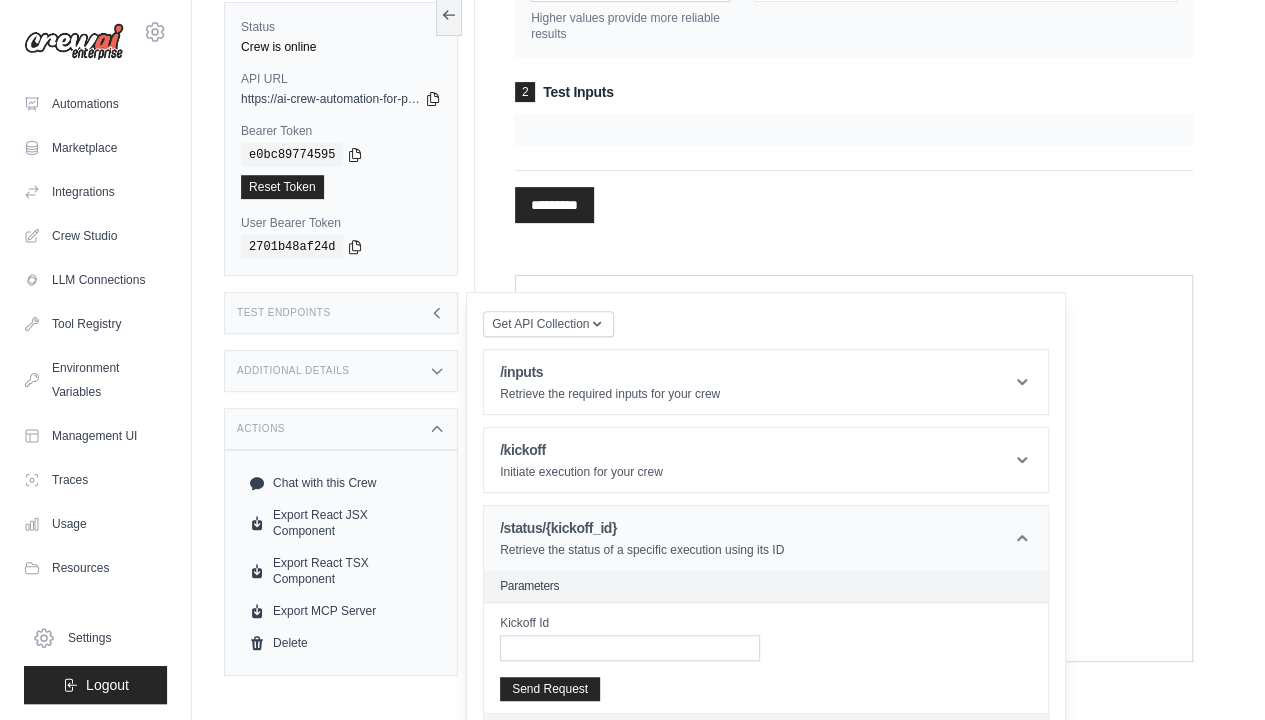 click on "Retrieve the status of a specific execution using its ID" at bounding box center [642, 550] 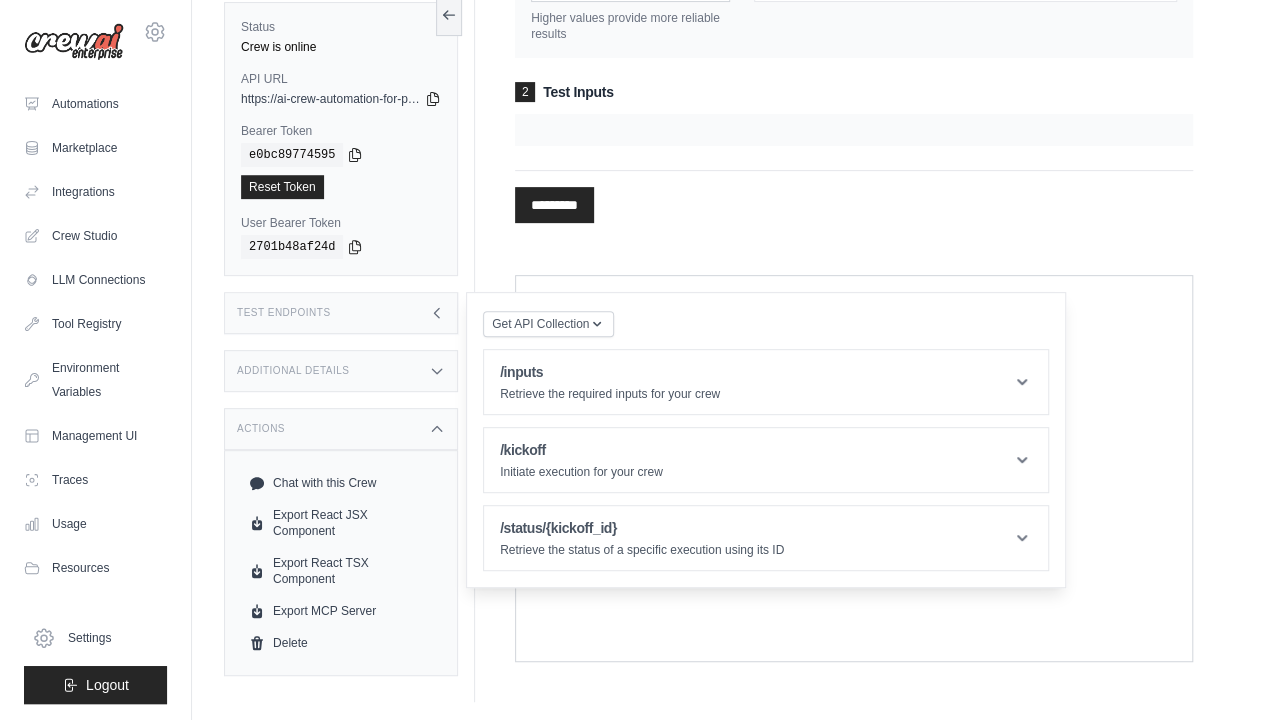 click on "Actions" at bounding box center (341, 429) 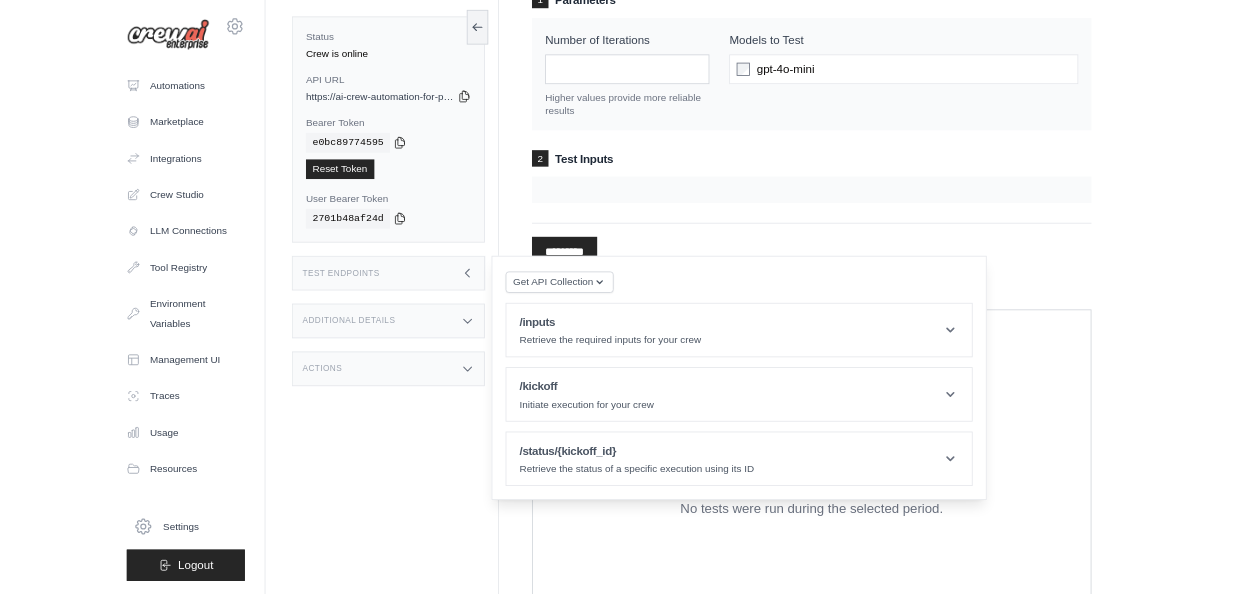 scroll, scrollTop: 0, scrollLeft: 0, axis: both 